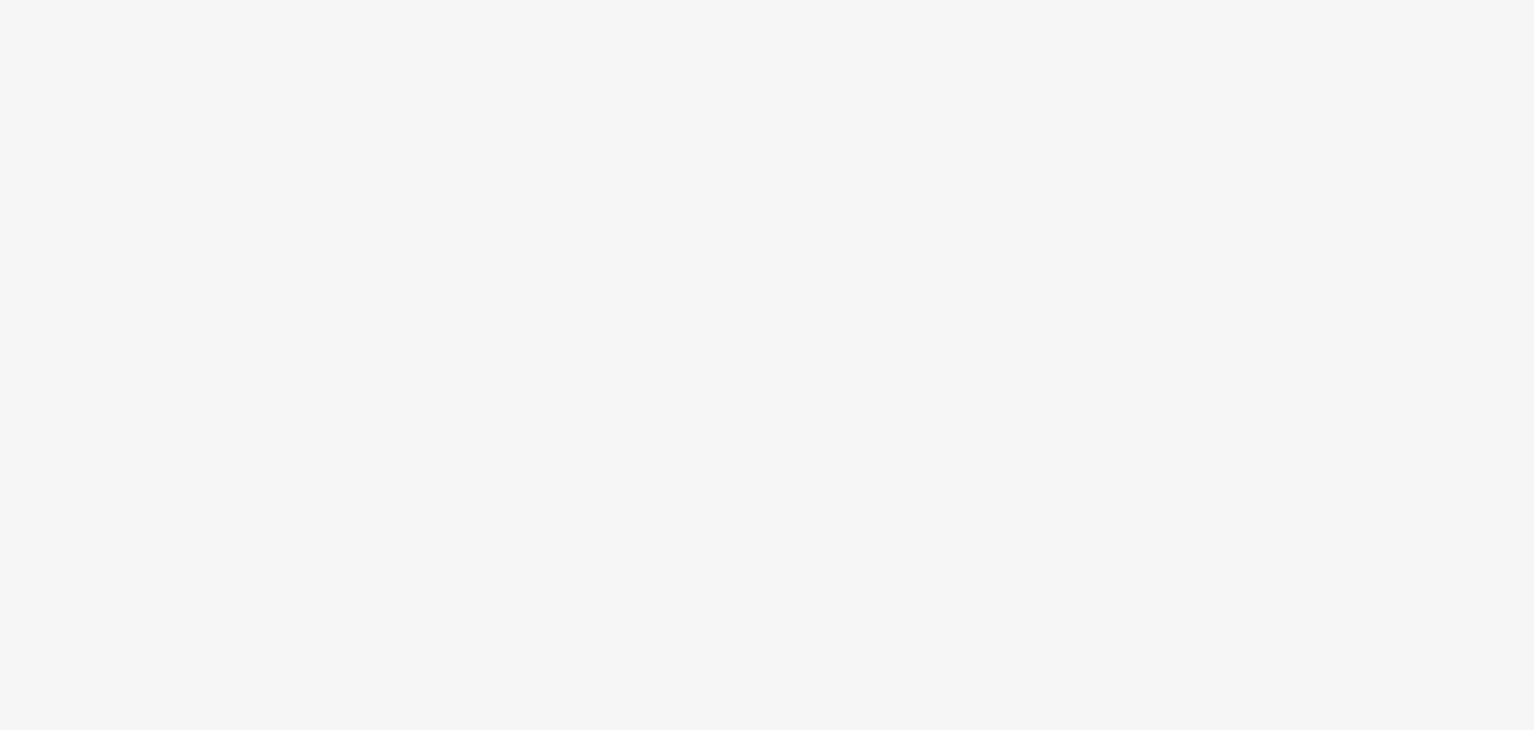 scroll, scrollTop: 0, scrollLeft: 0, axis: both 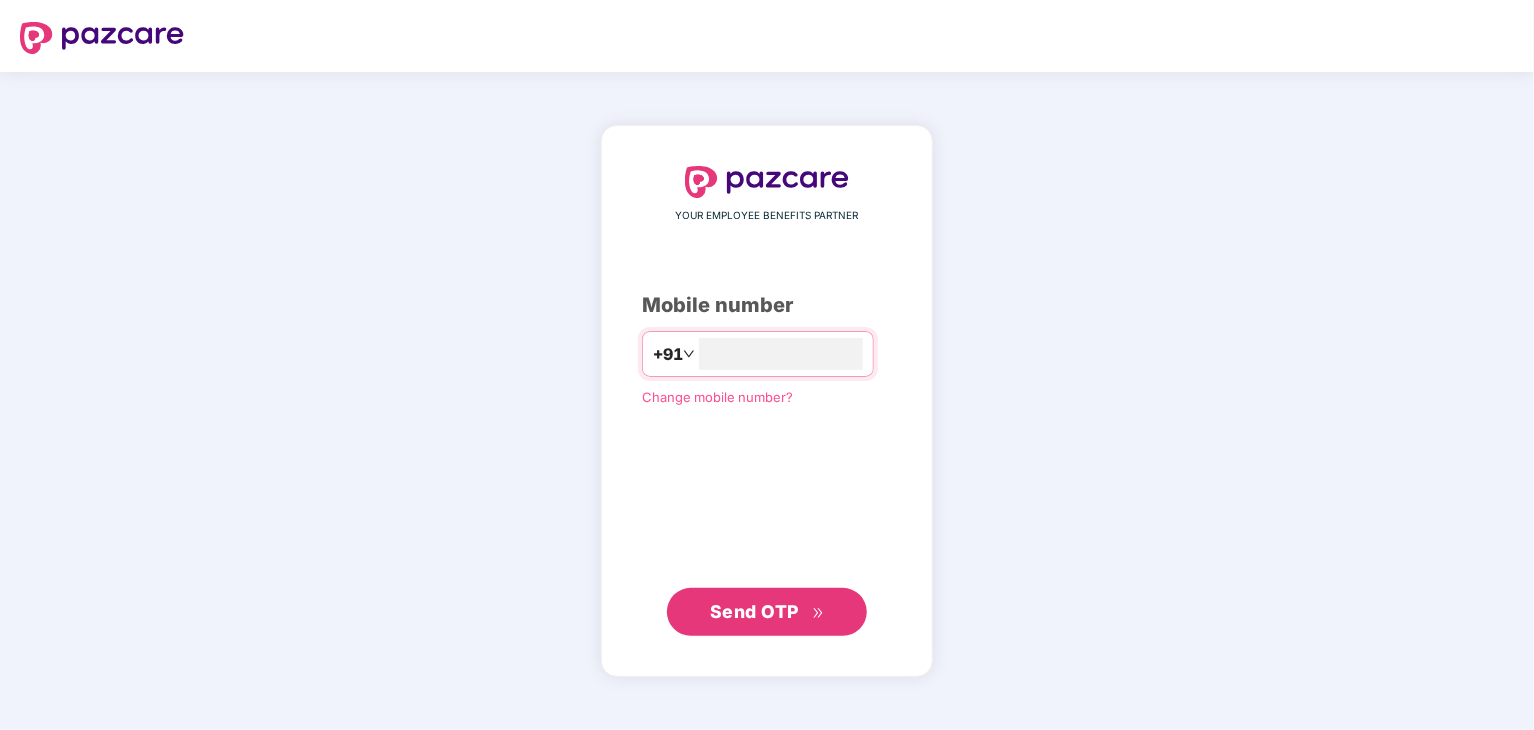 type on "**********" 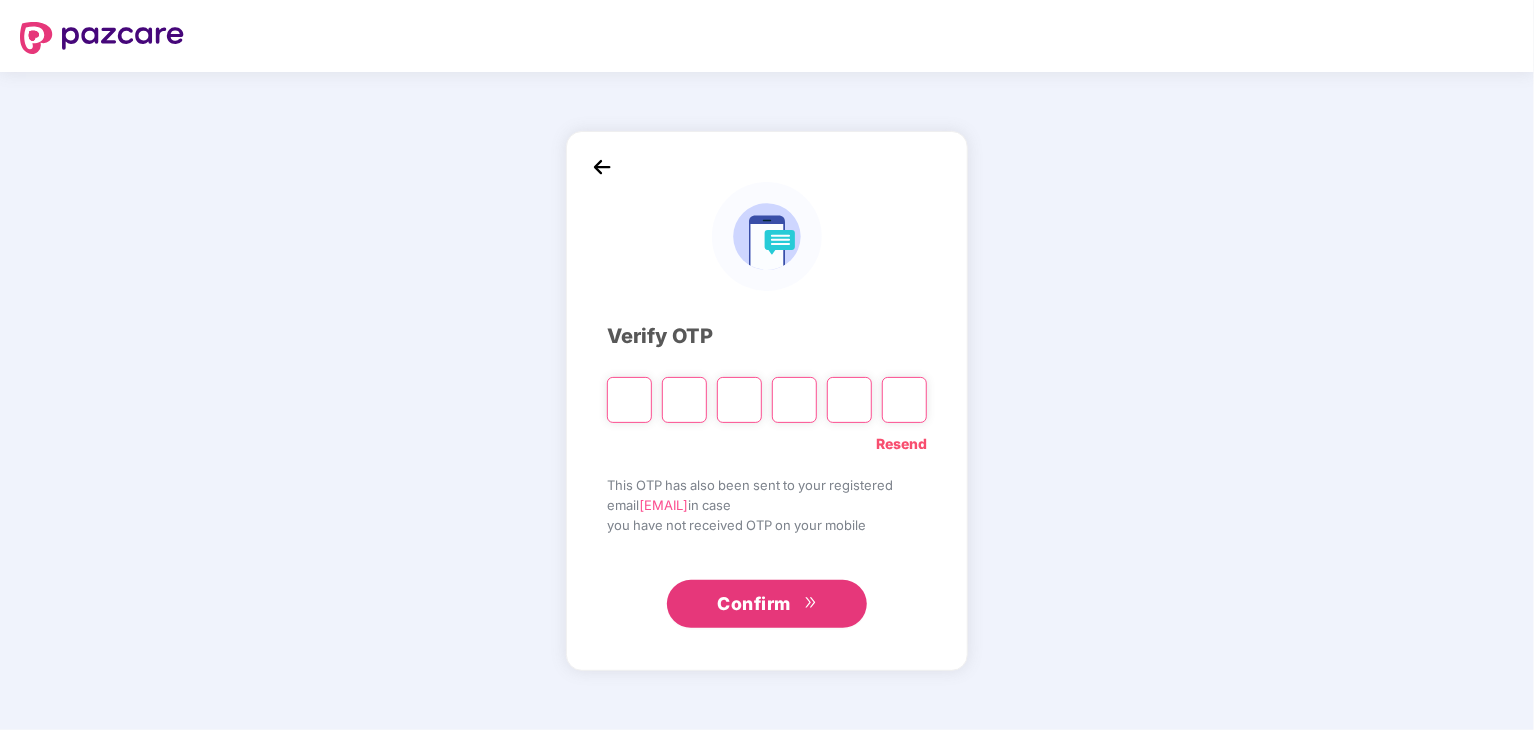 type on "*" 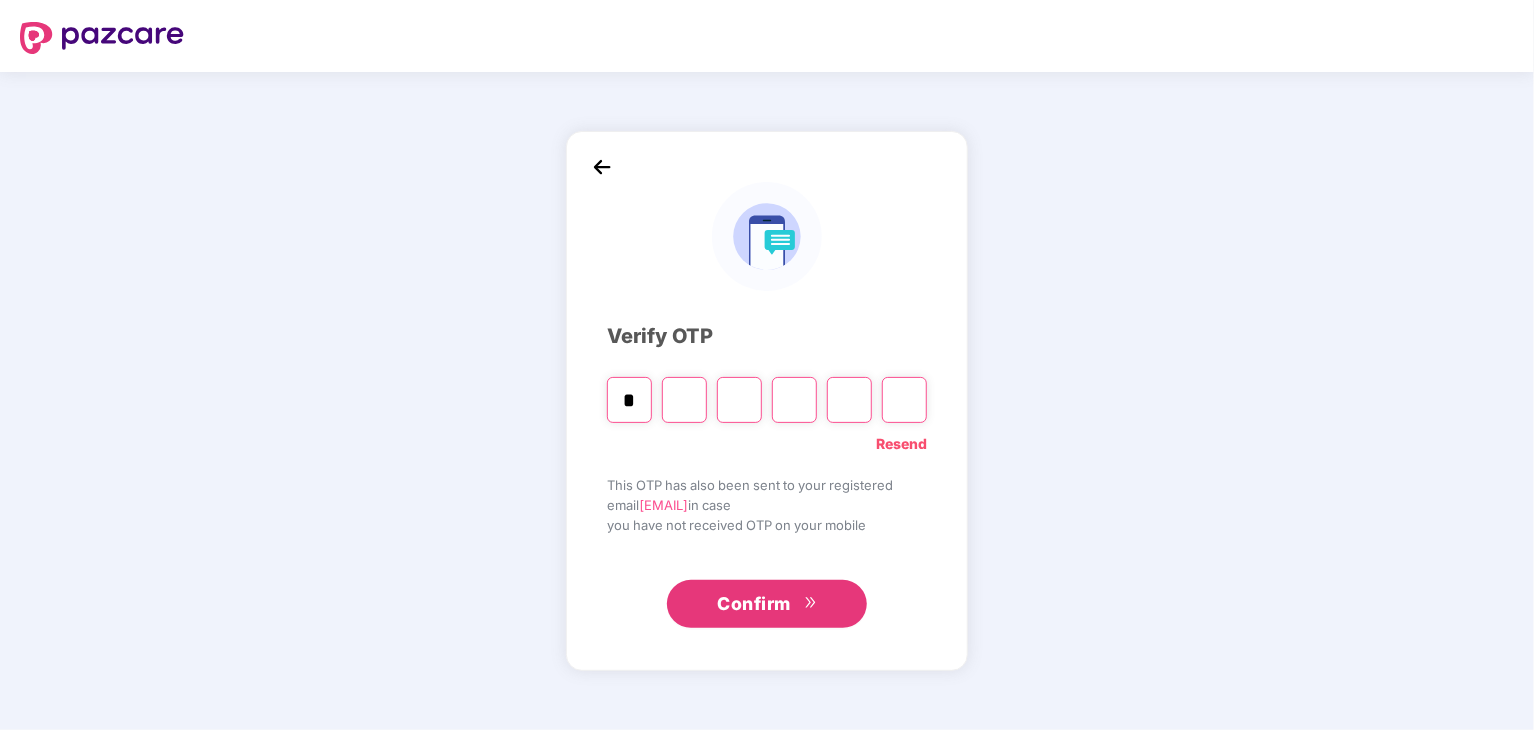 type on "*" 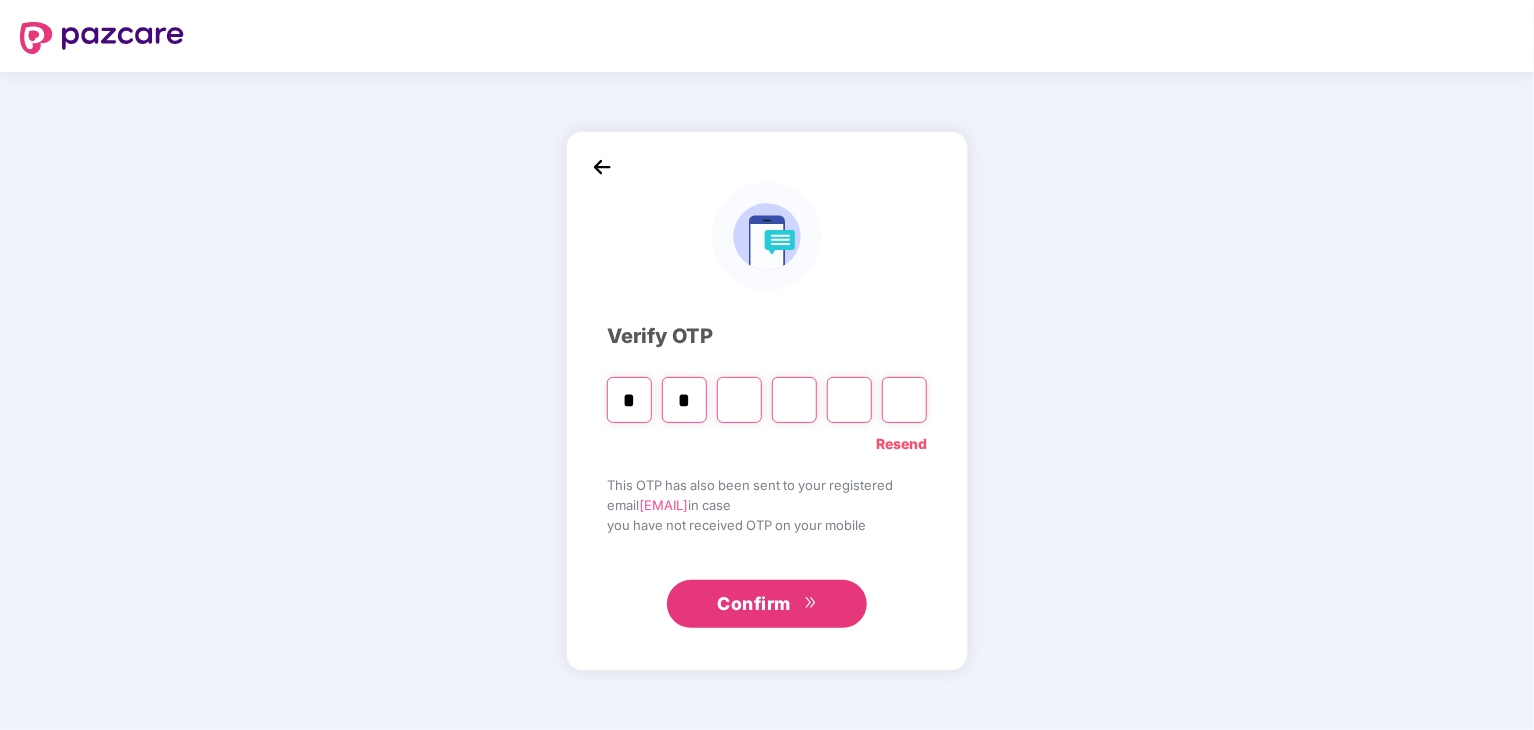 type on "*" 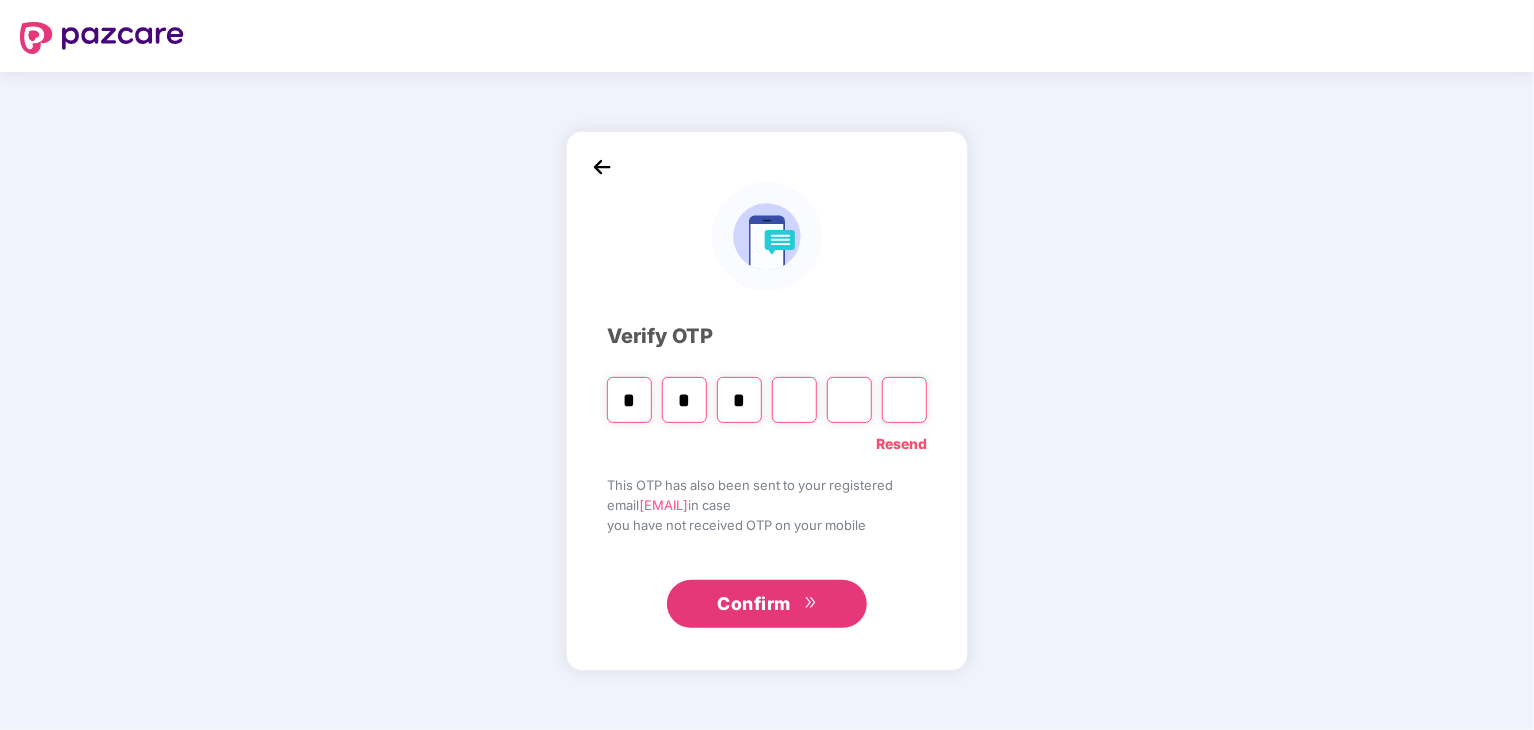 type on "*" 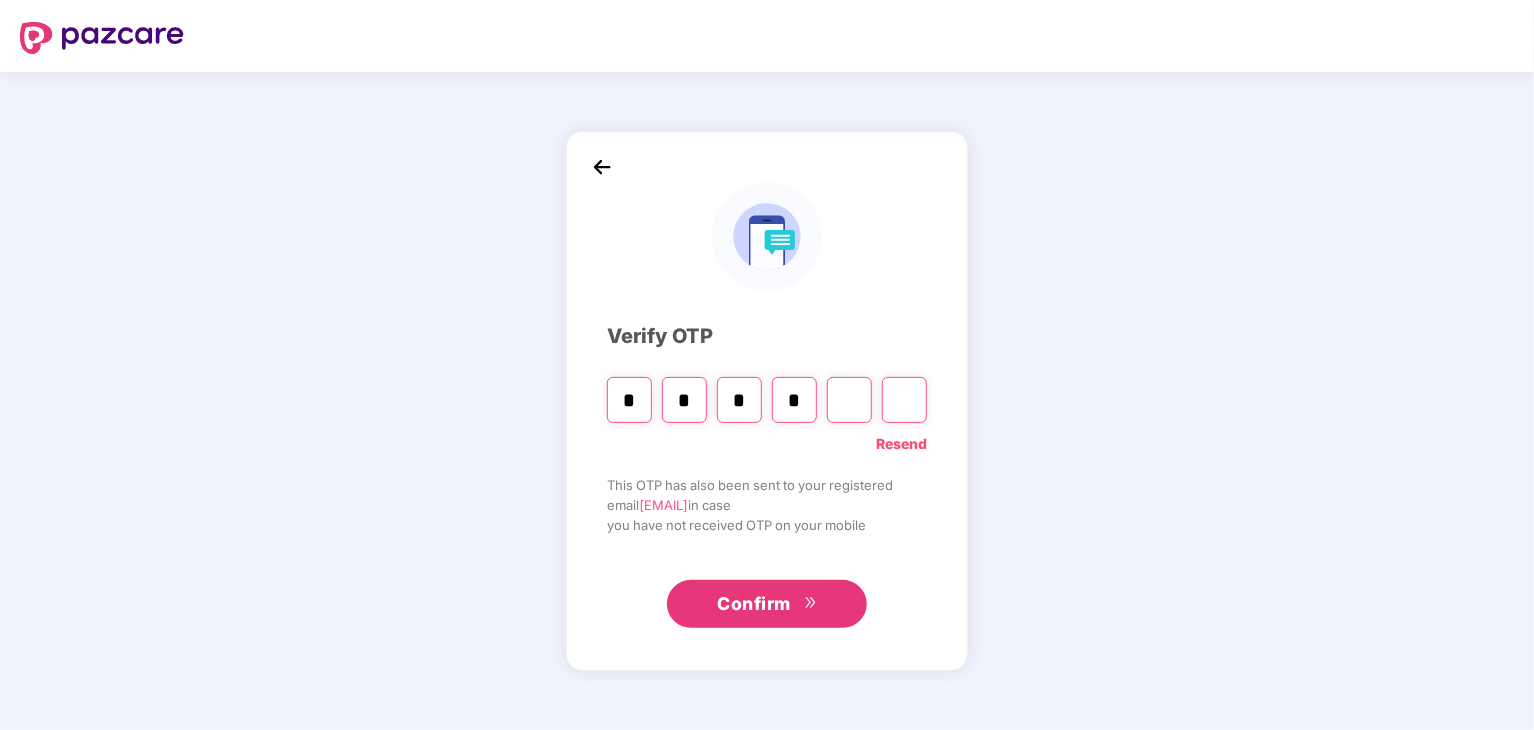 type on "*" 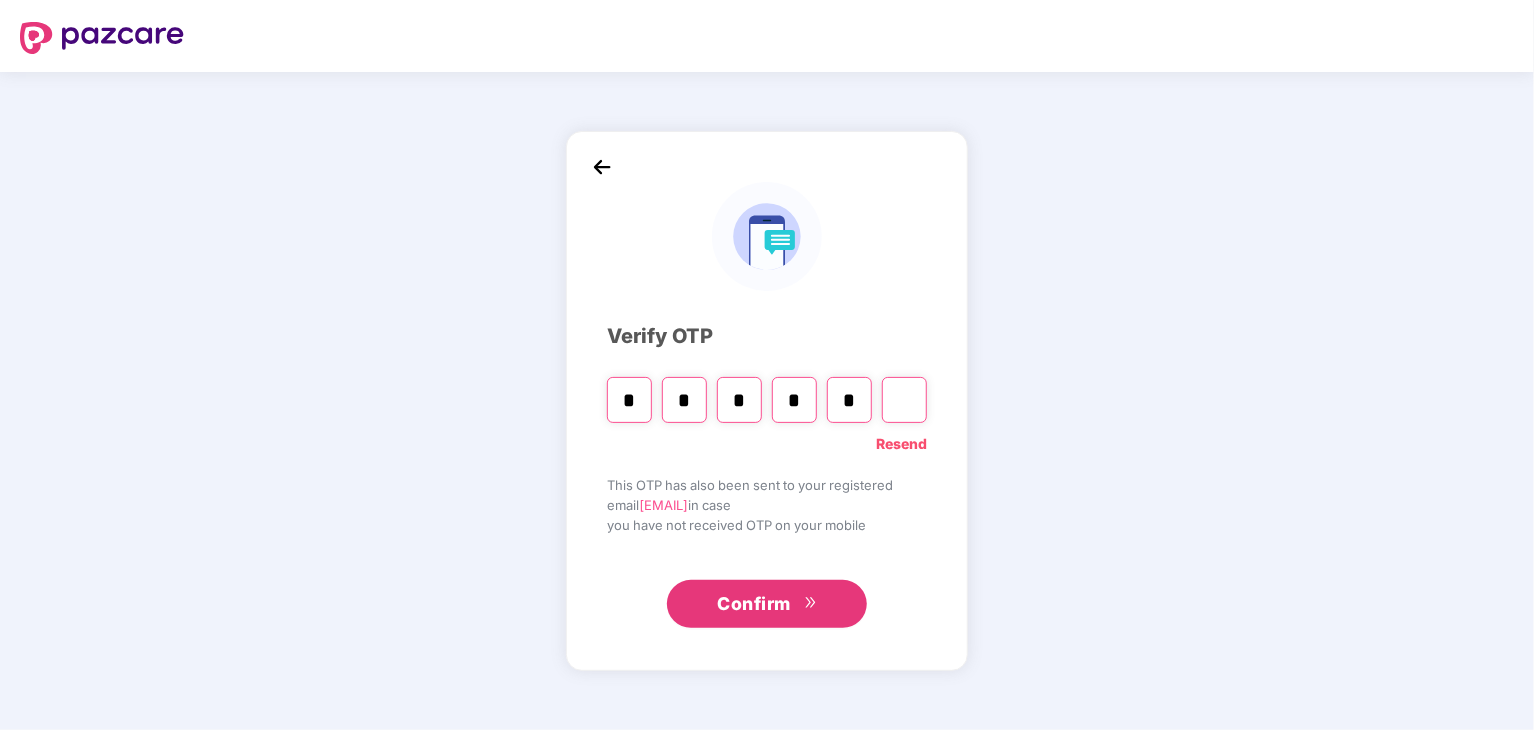 type on "*" 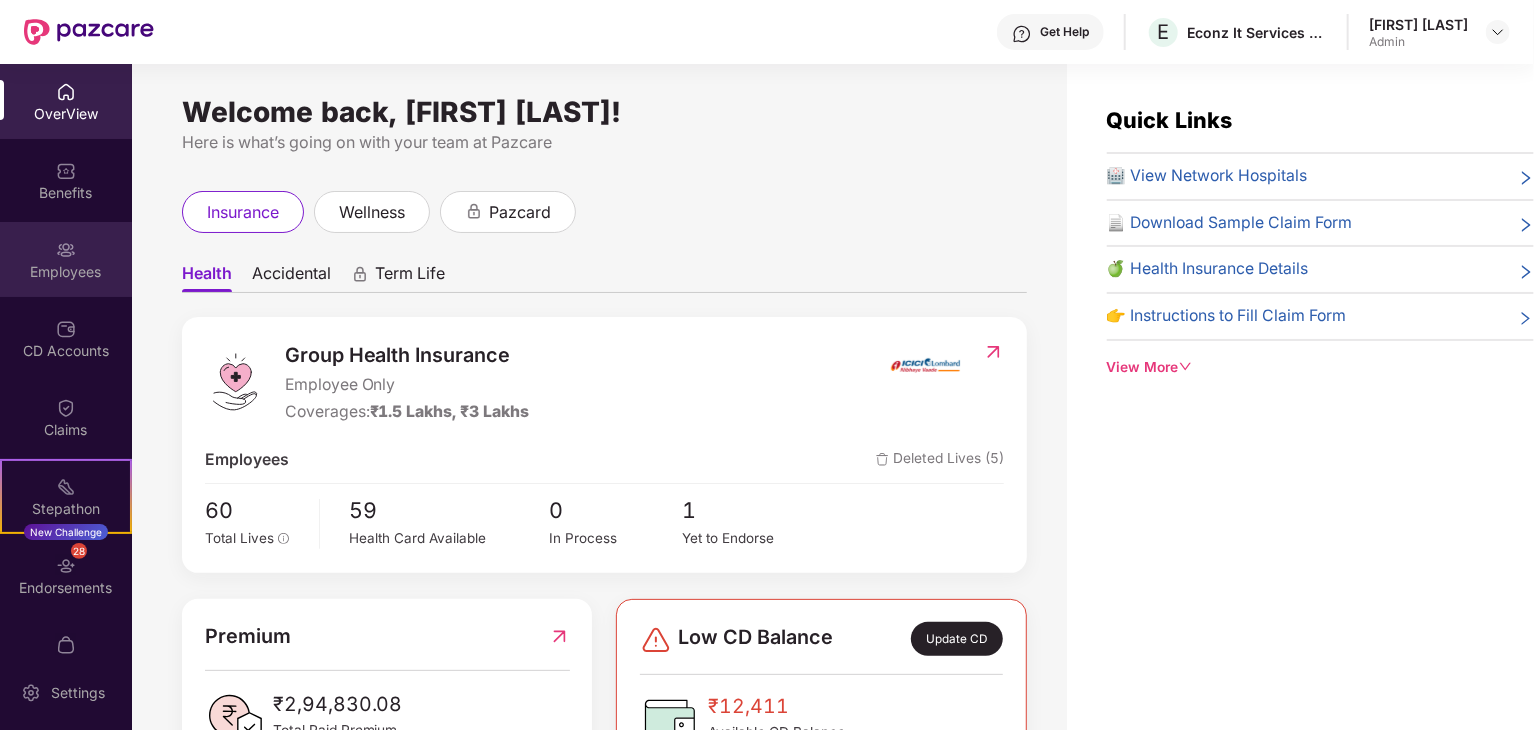 click on "Employees" at bounding box center (66, 272) 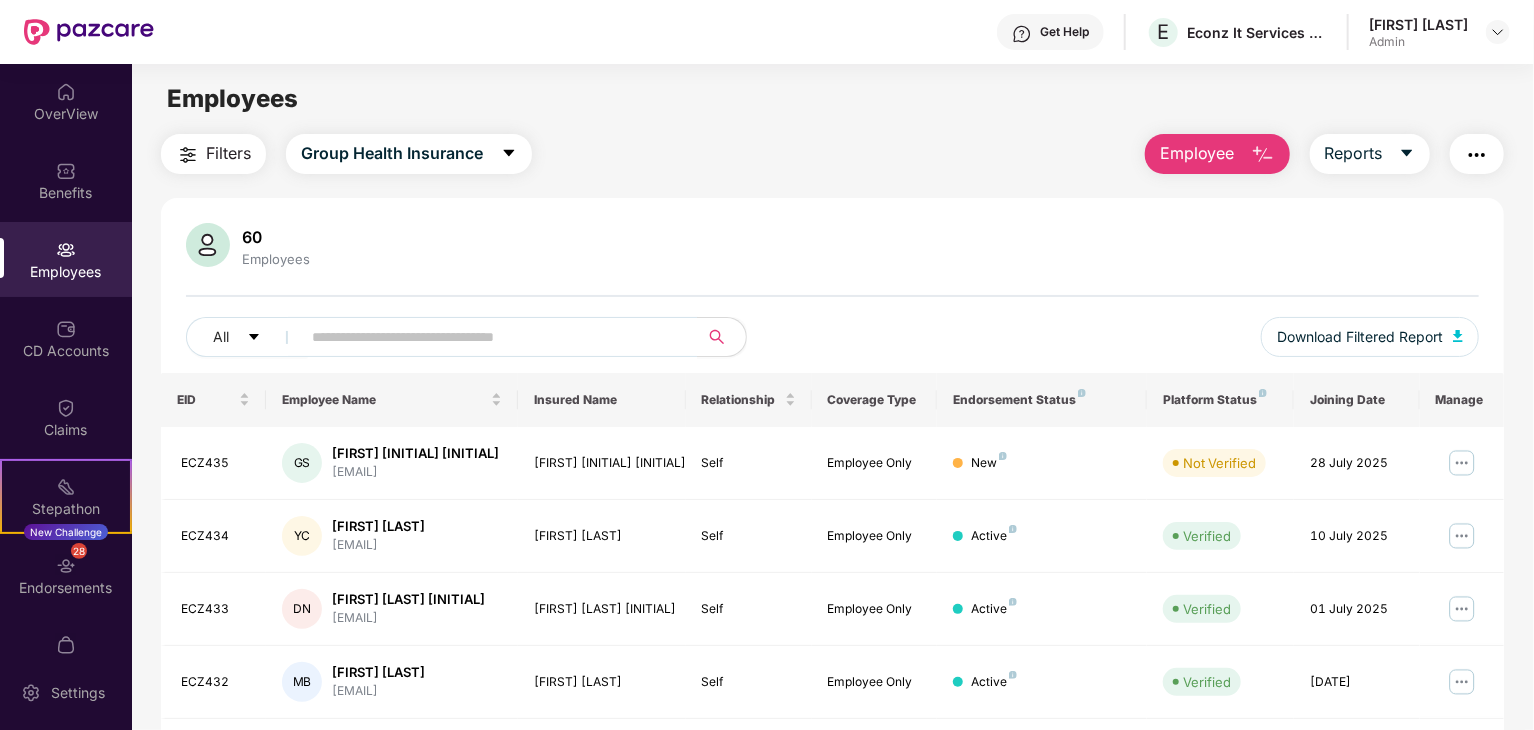 click on "Employee" at bounding box center [1197, 153] 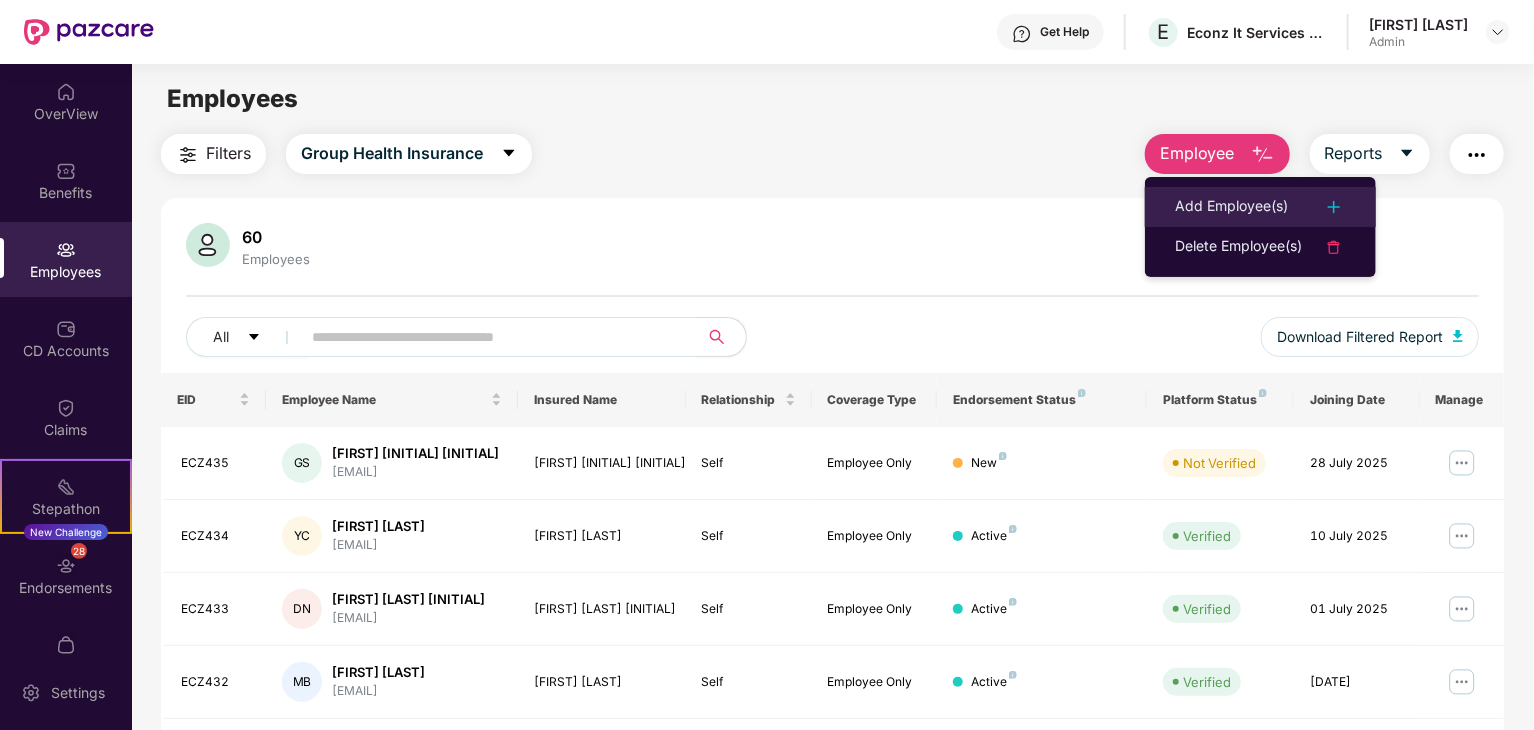 click on "Add Employee(s)" at bounding box center (1231, 207) 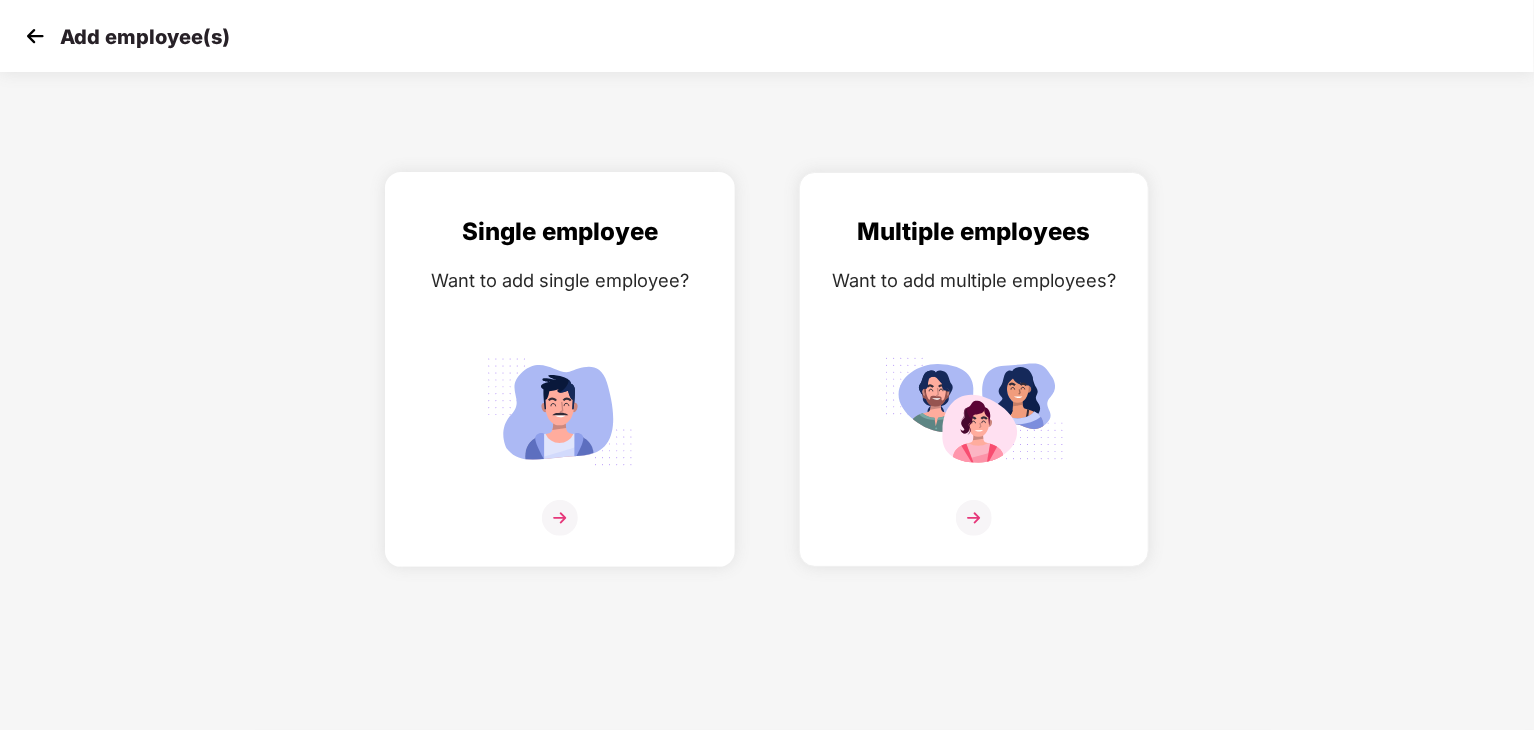 click at bounding box center (560, 518) 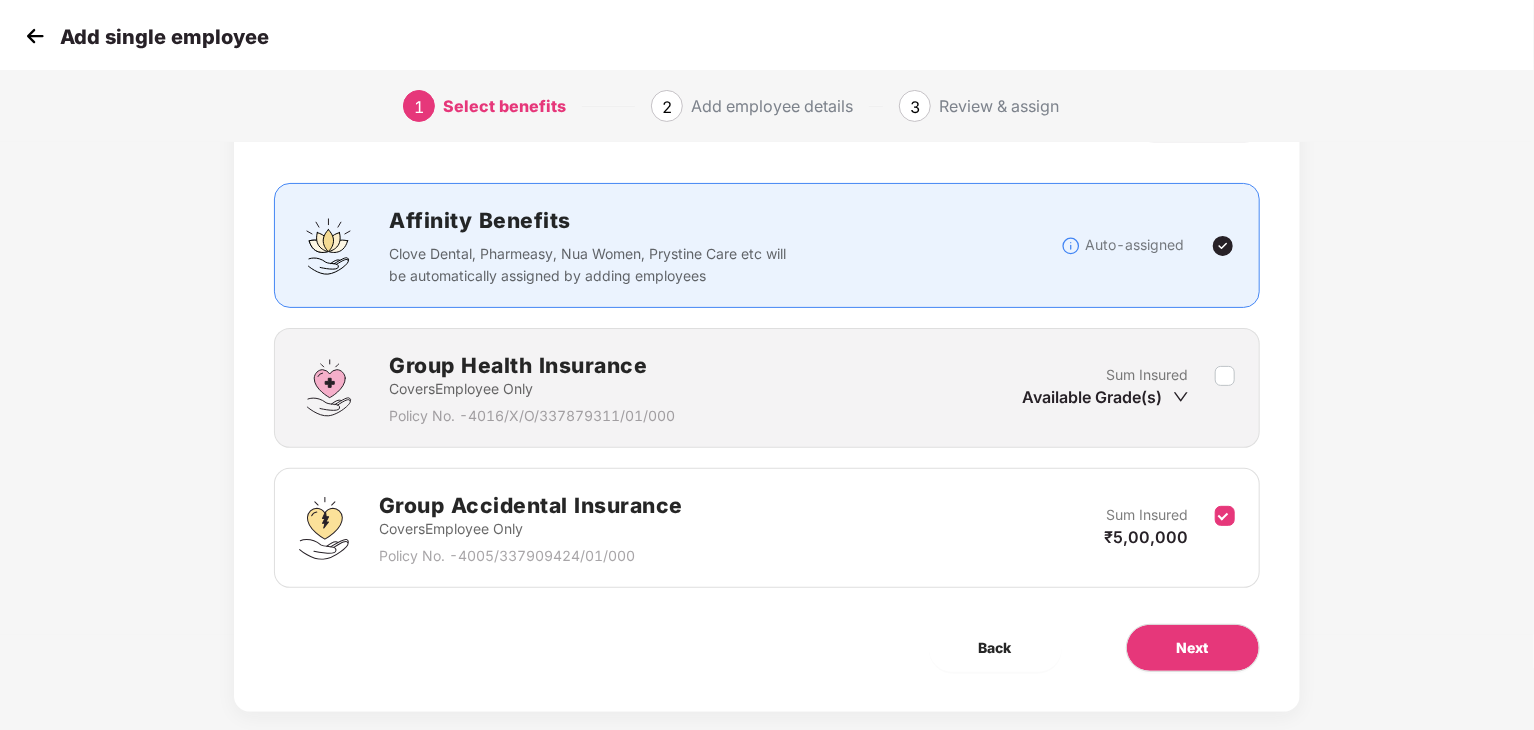 scroll, scrollTop: 126, scrollLeft: 0, axis: vertical 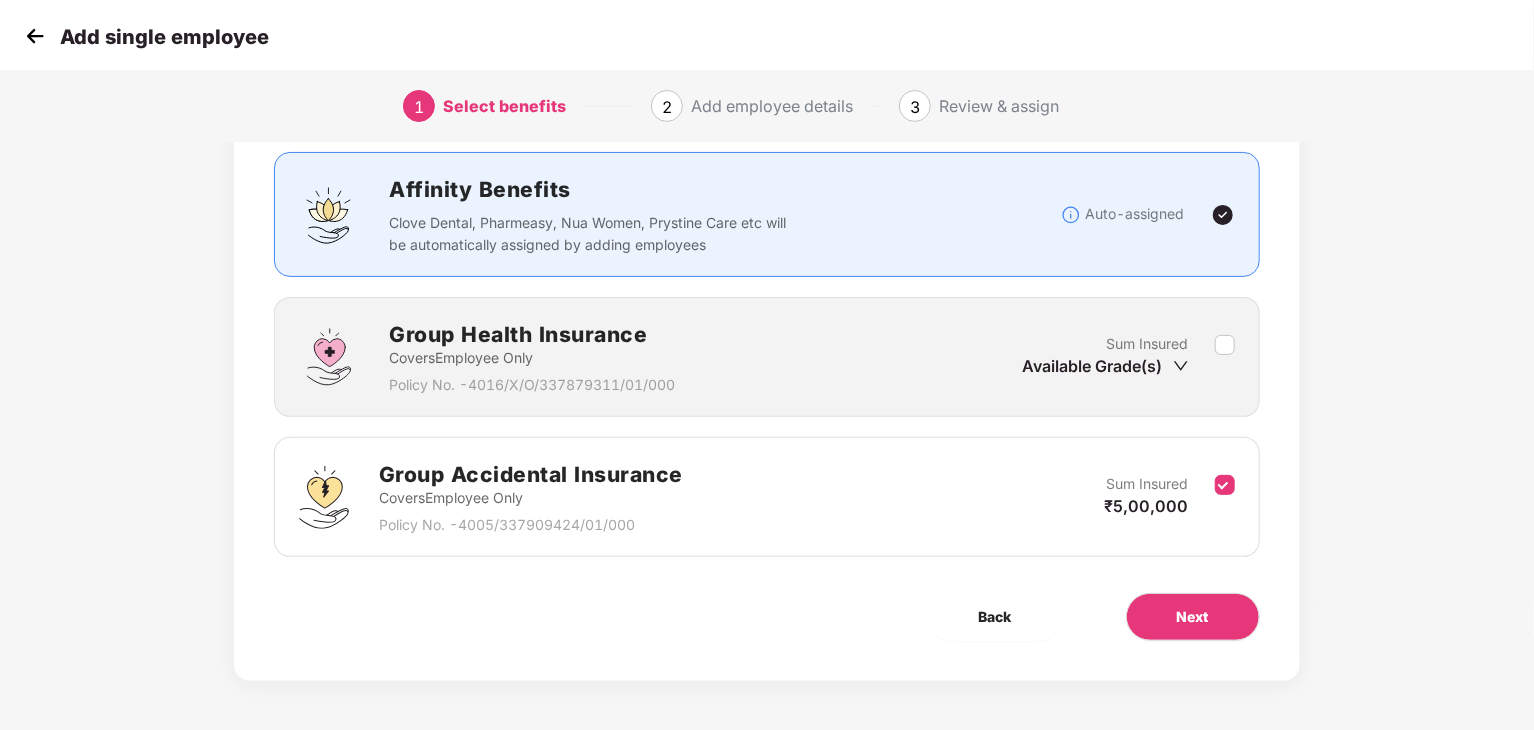 click 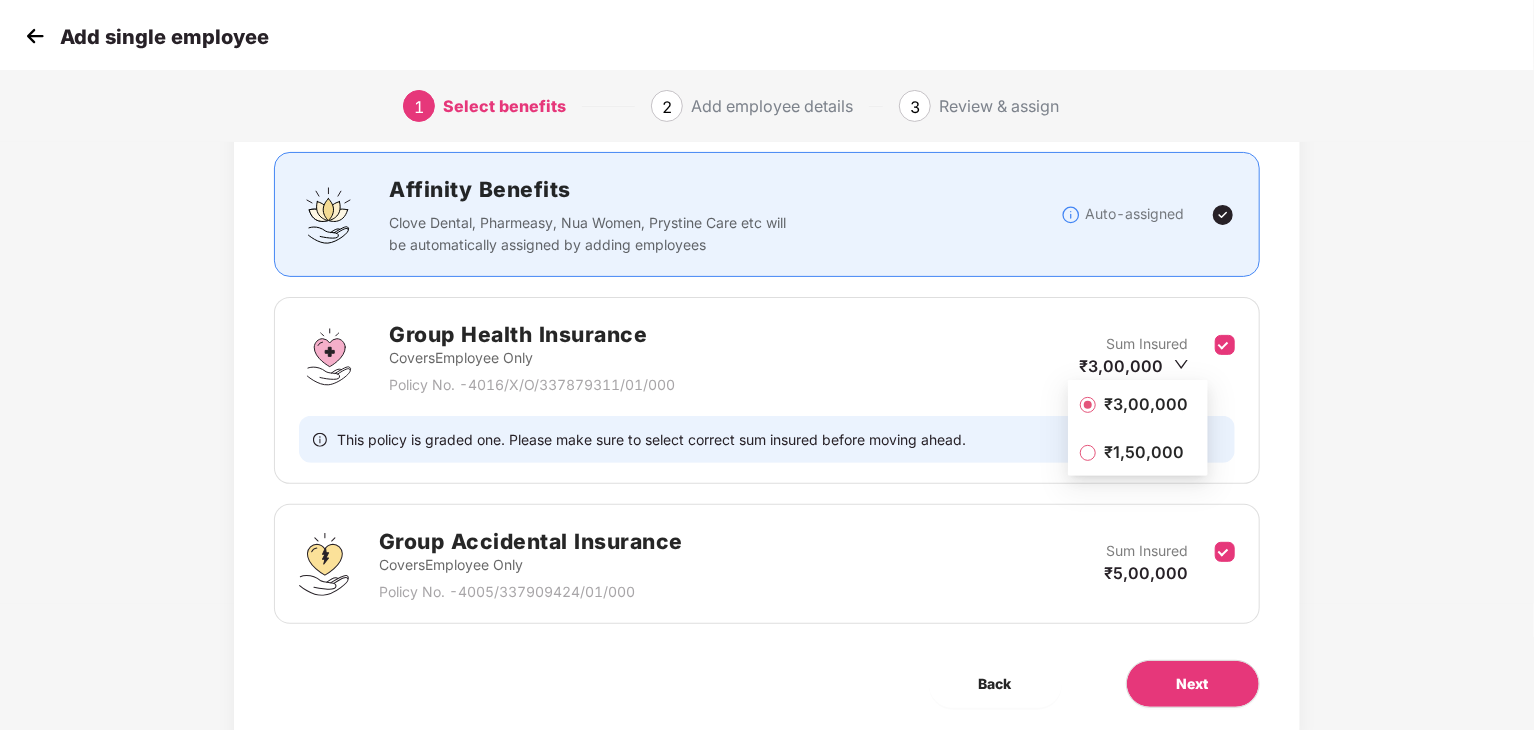 click on "₹1,50,000" at bounding box center (1144, 452) 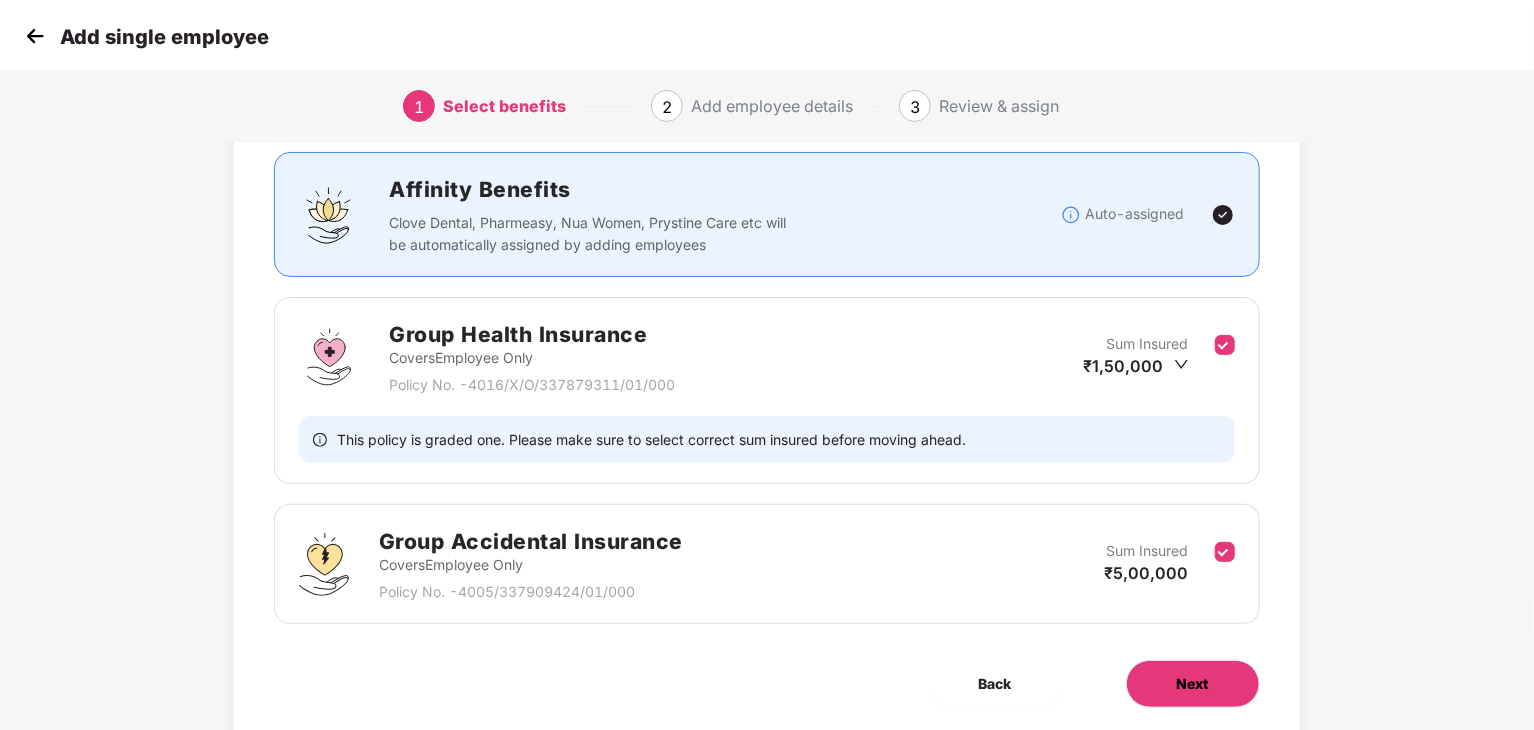 click on "Next" at bounding box center [1193, 684] 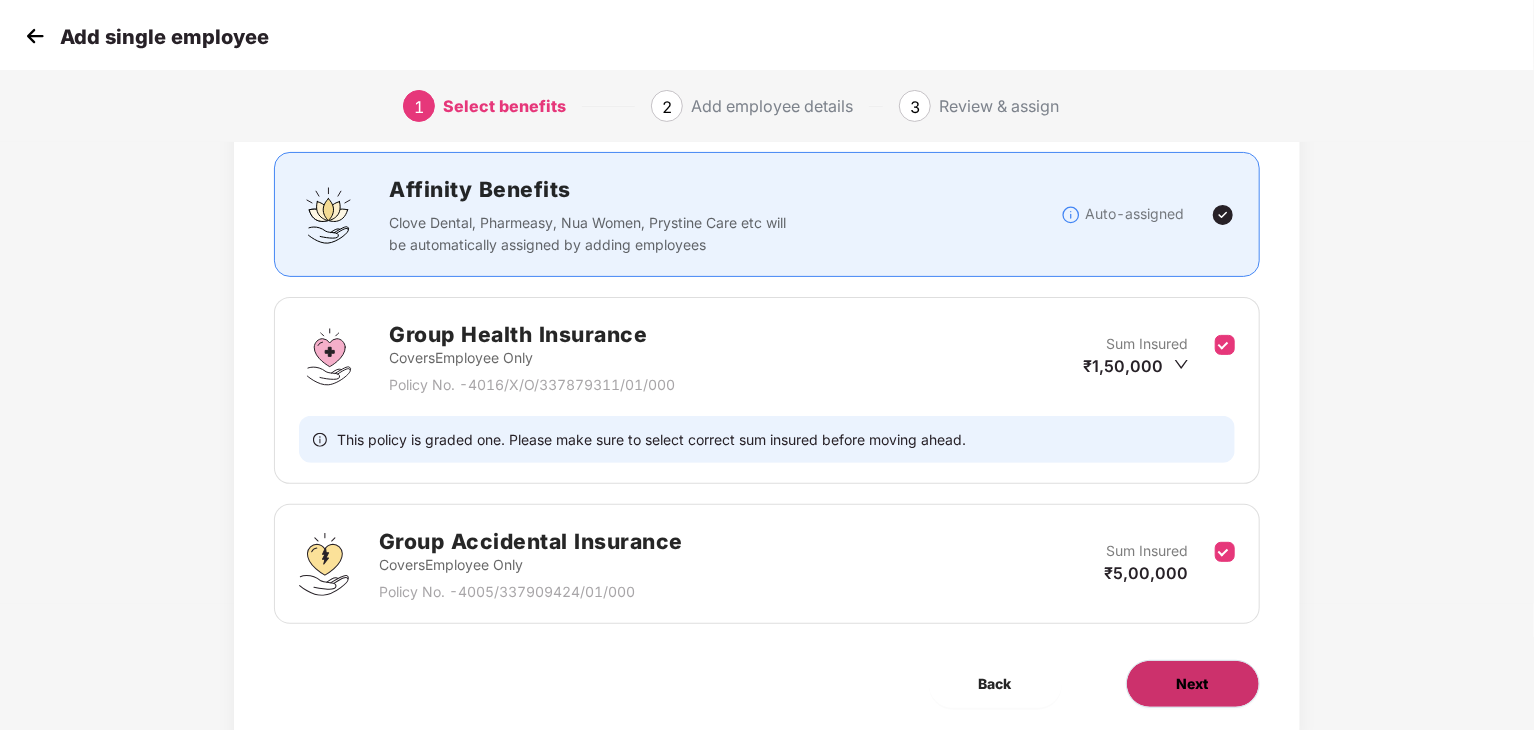 scroll, scrollTop: 0, scrollLeft: 0, axis: both 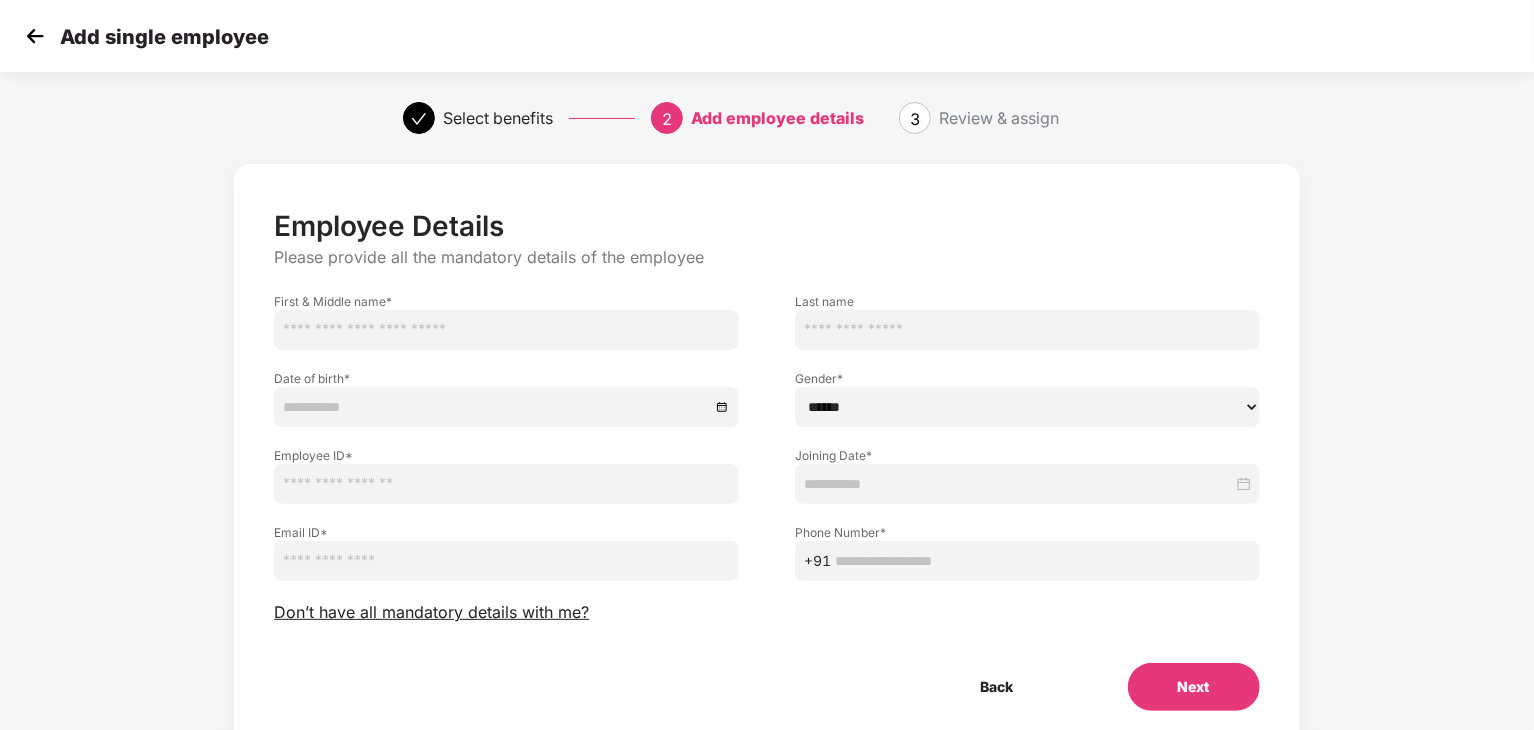 click at bounding box center [506, 330] 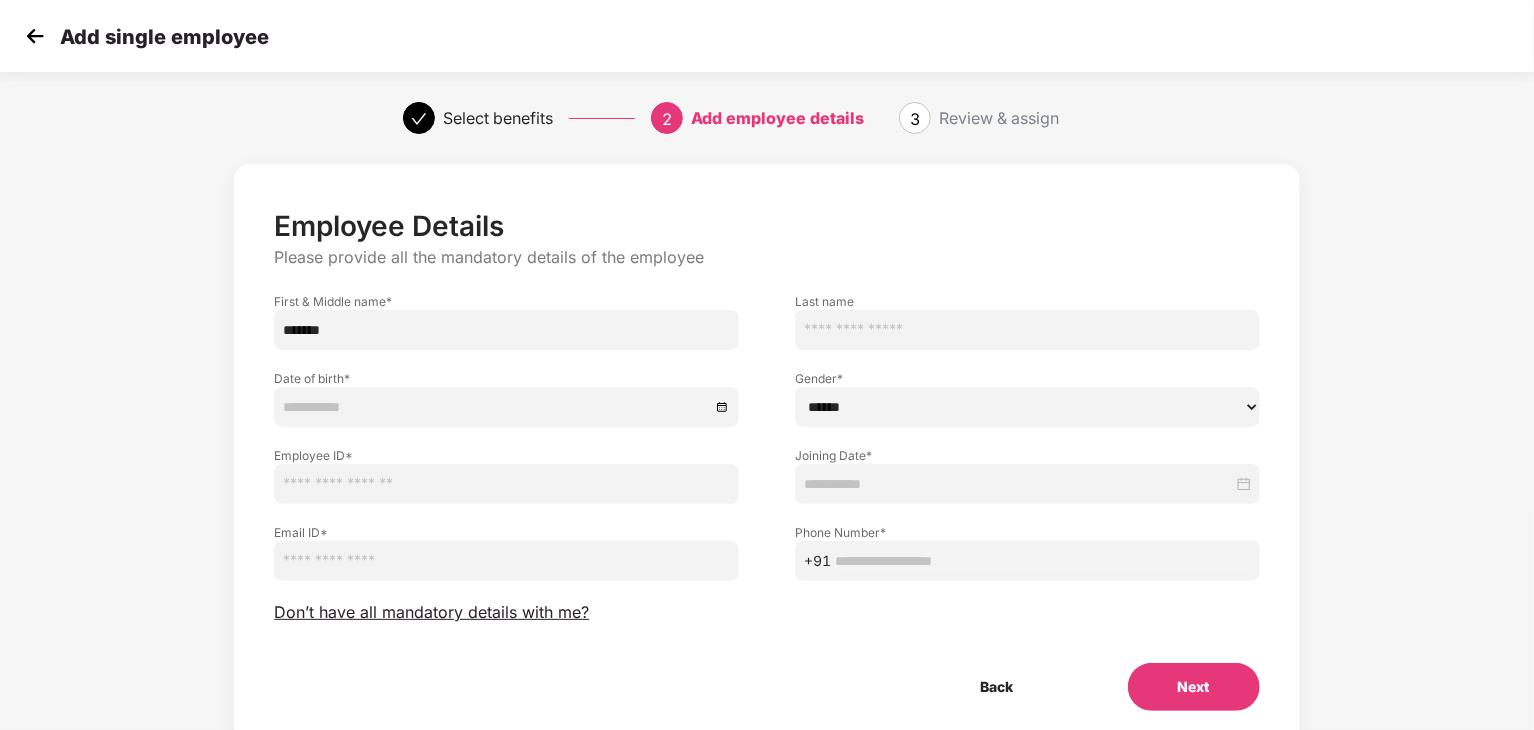 type on "*******" 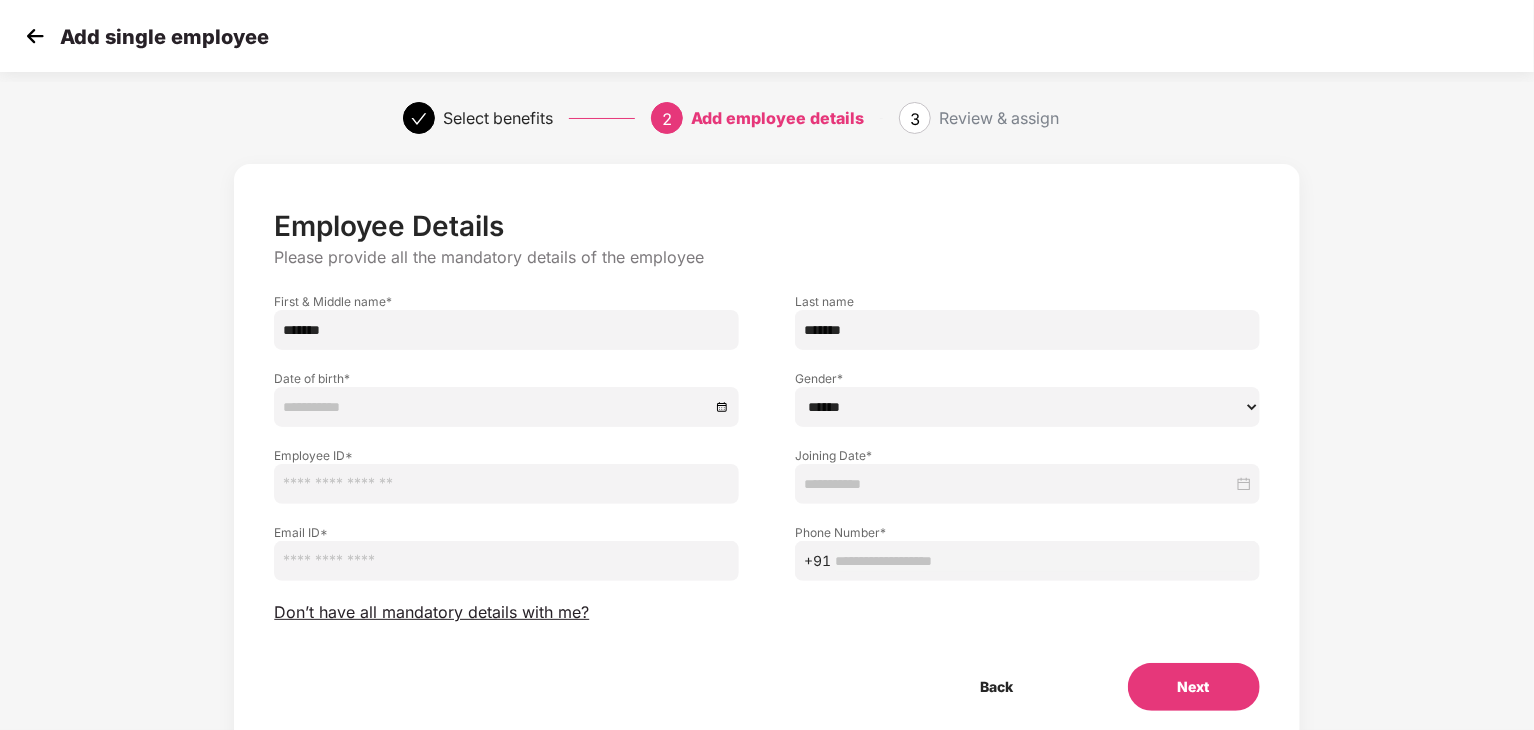 type on "********" 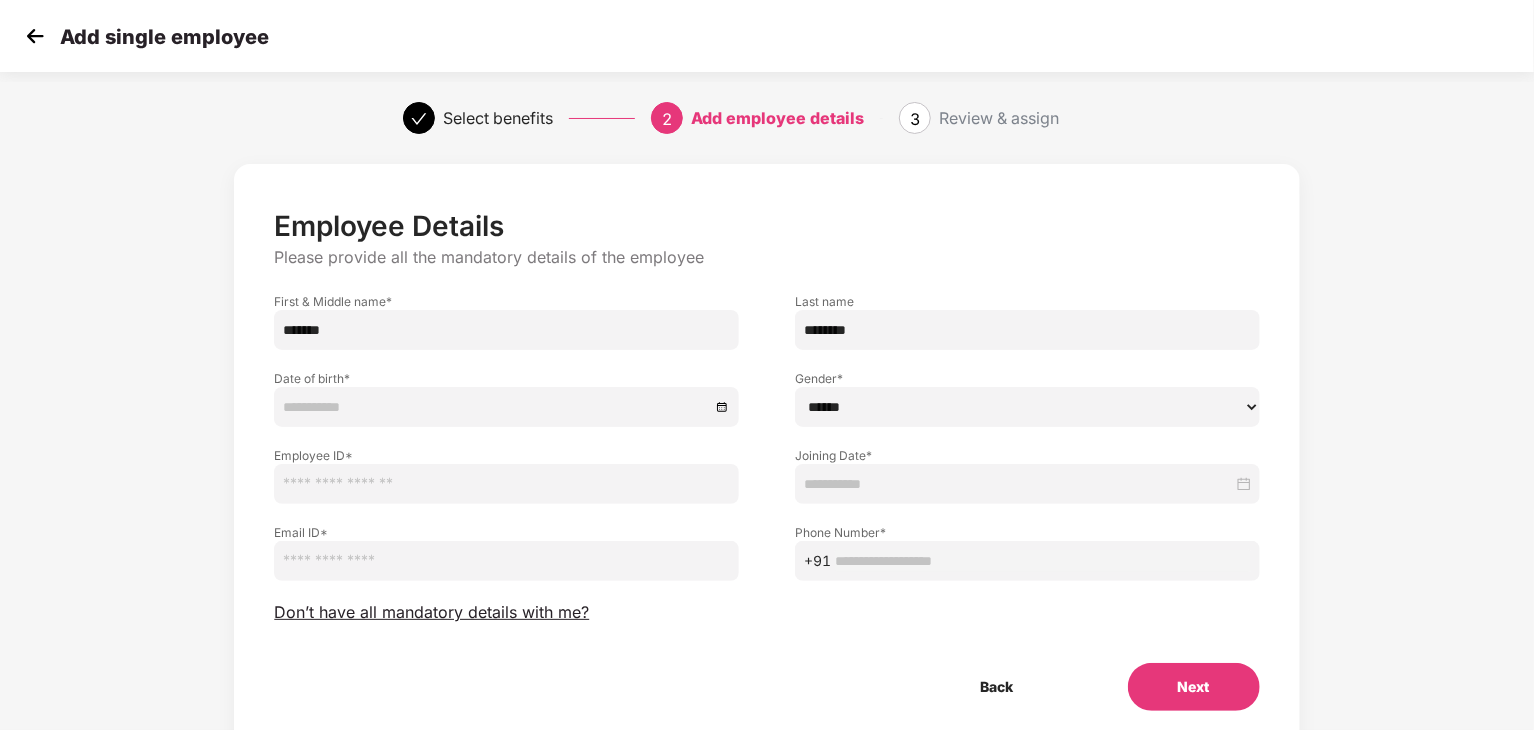 drag, startPoint x: 896, startPoint y: 334, endPoint x: 776, endPoint y: 336, distance: 120.01666 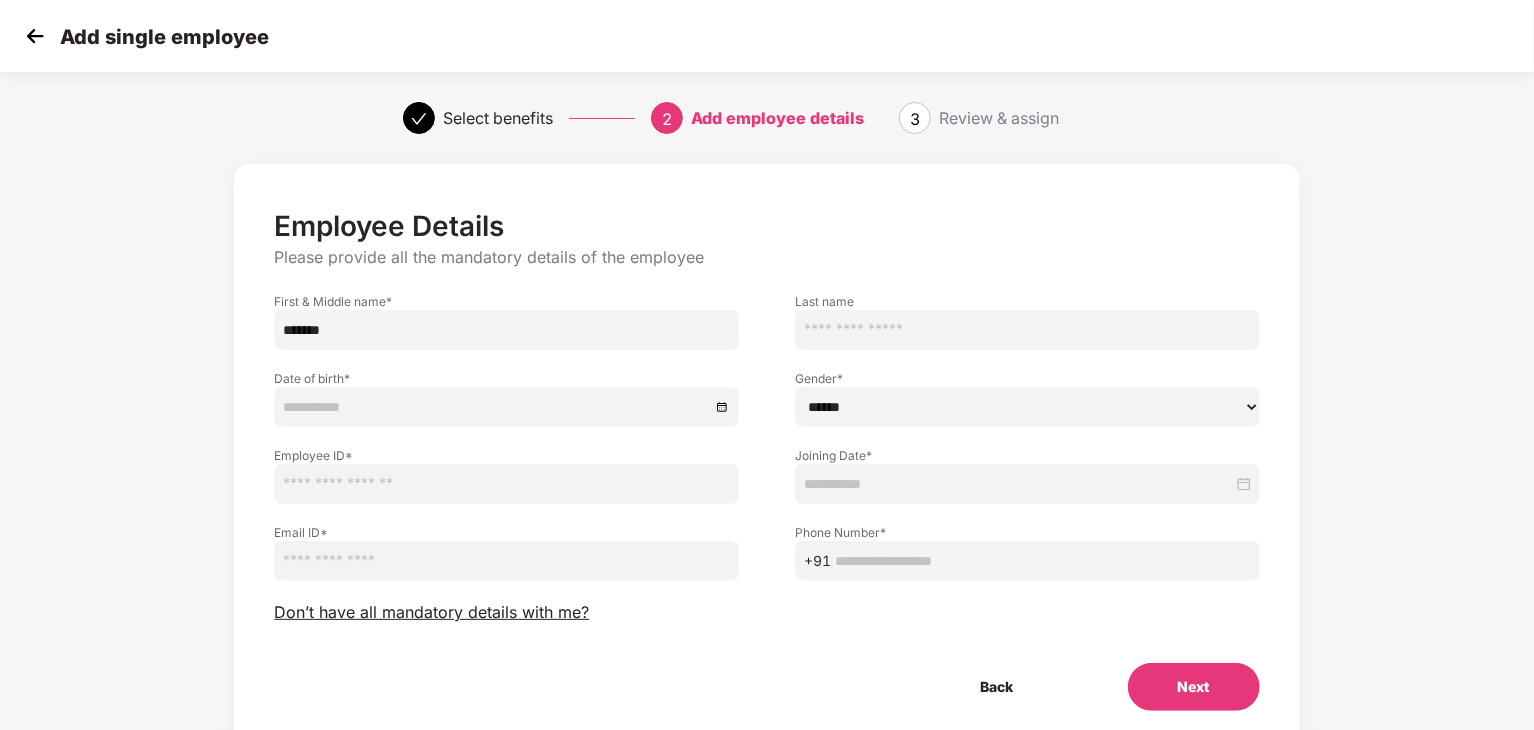 click on "*******" at bounding box center (506, 330) 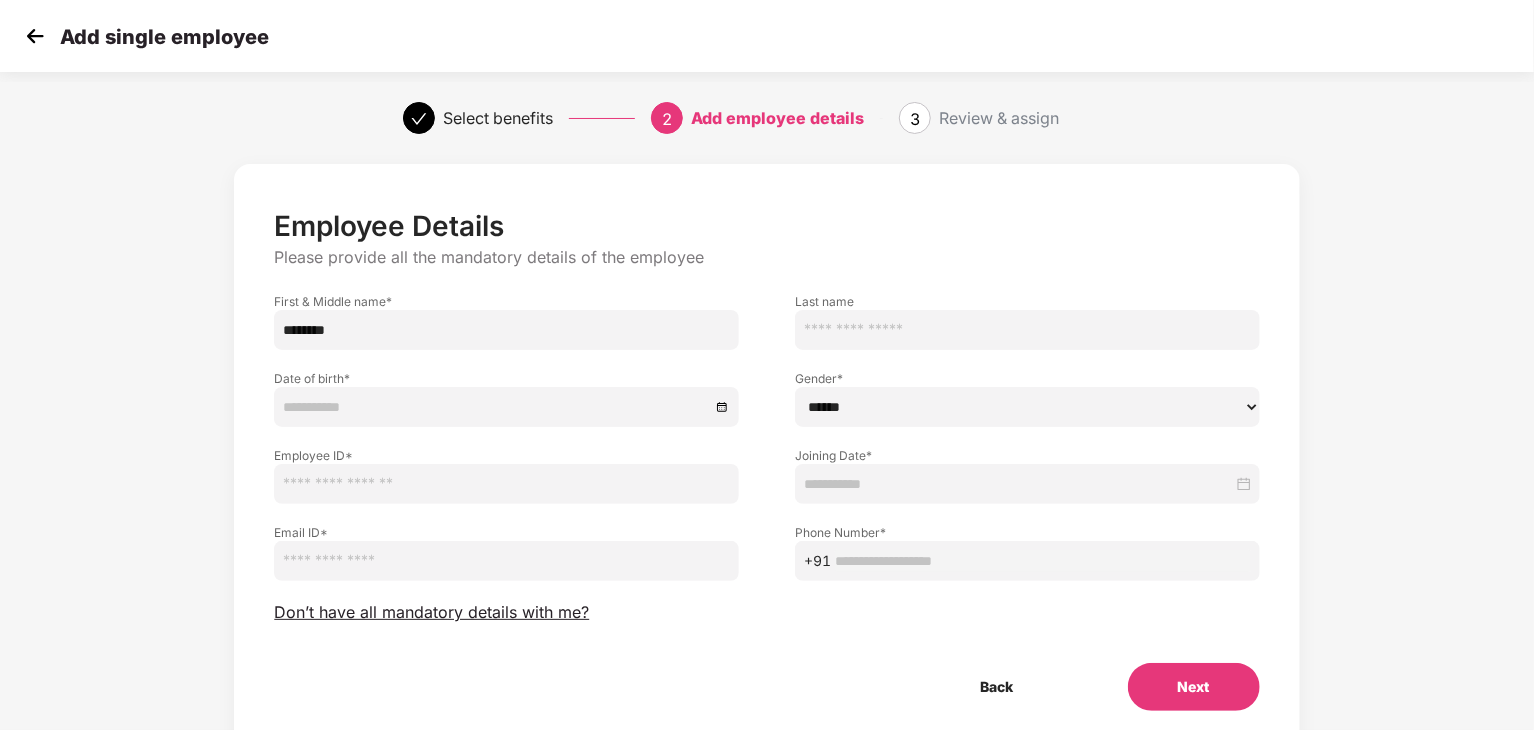 paste on "*********" 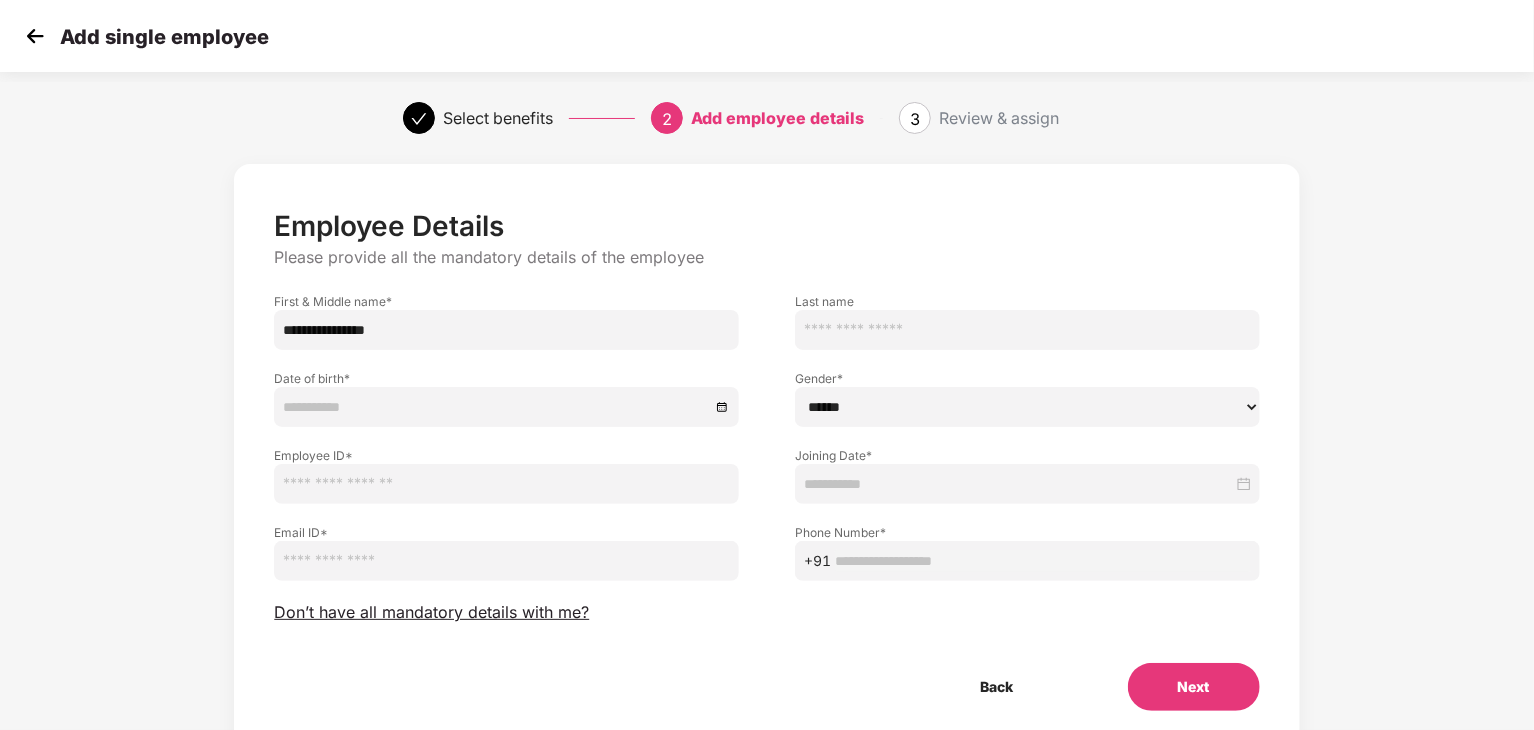 type on "**********" 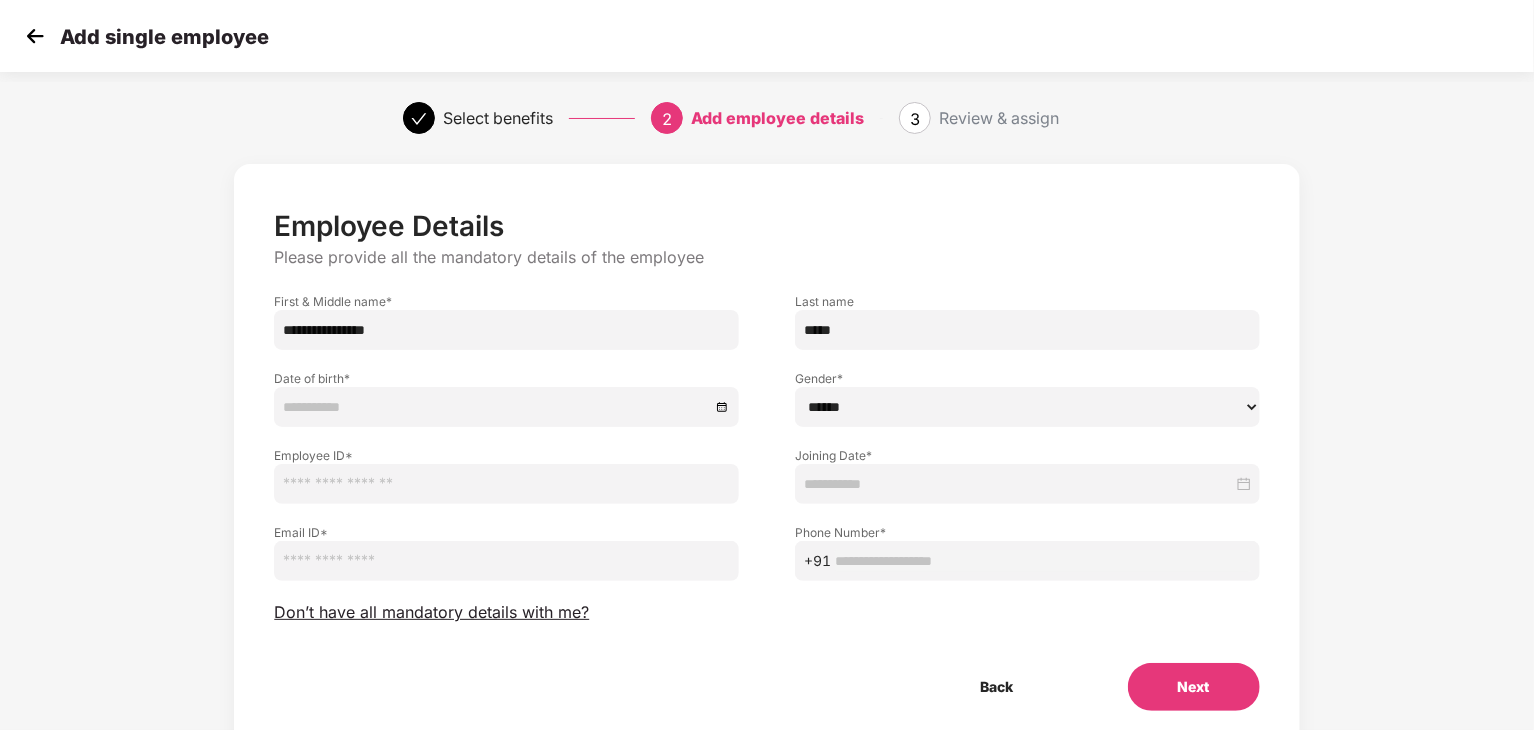 type on "*****" 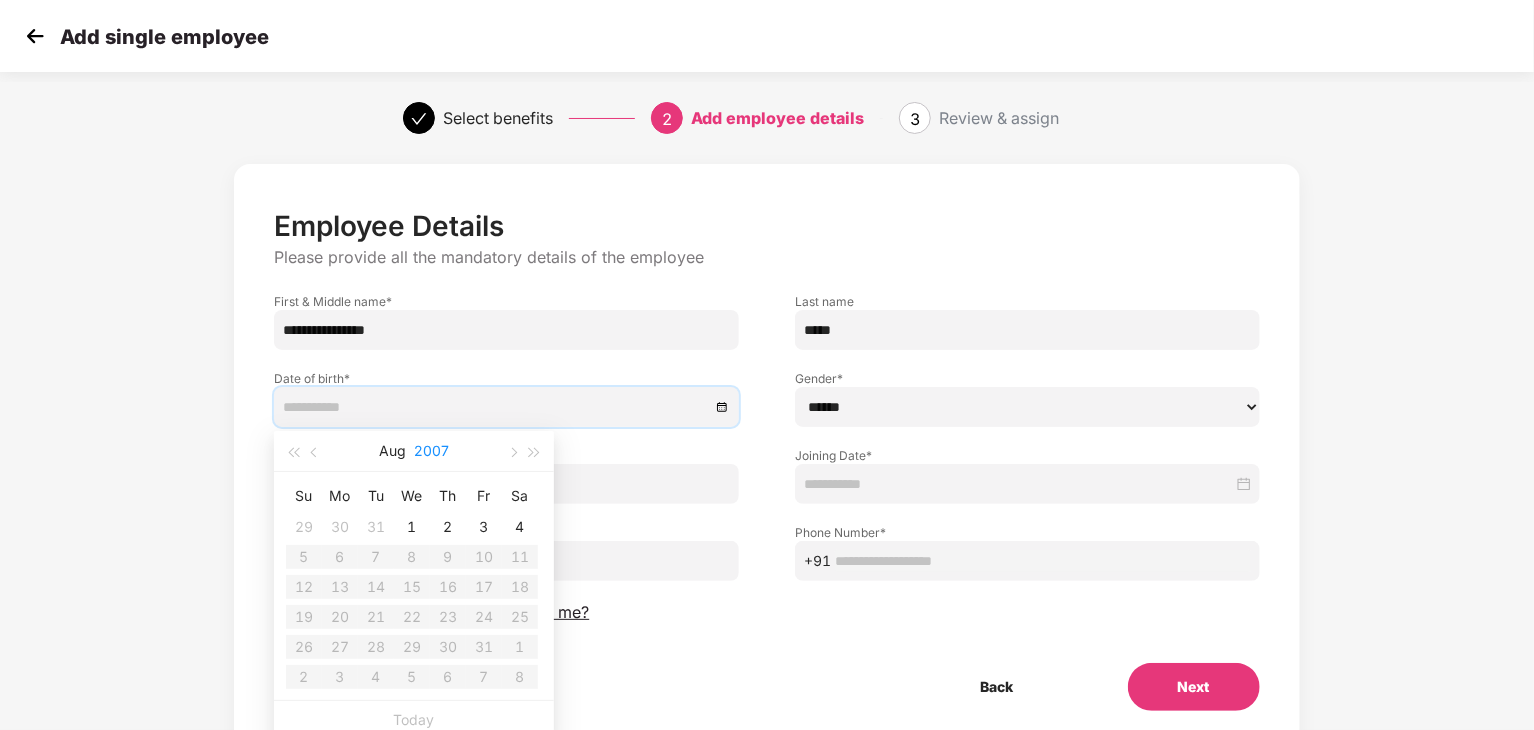 click on "2007" at bounding box center [431, 451] 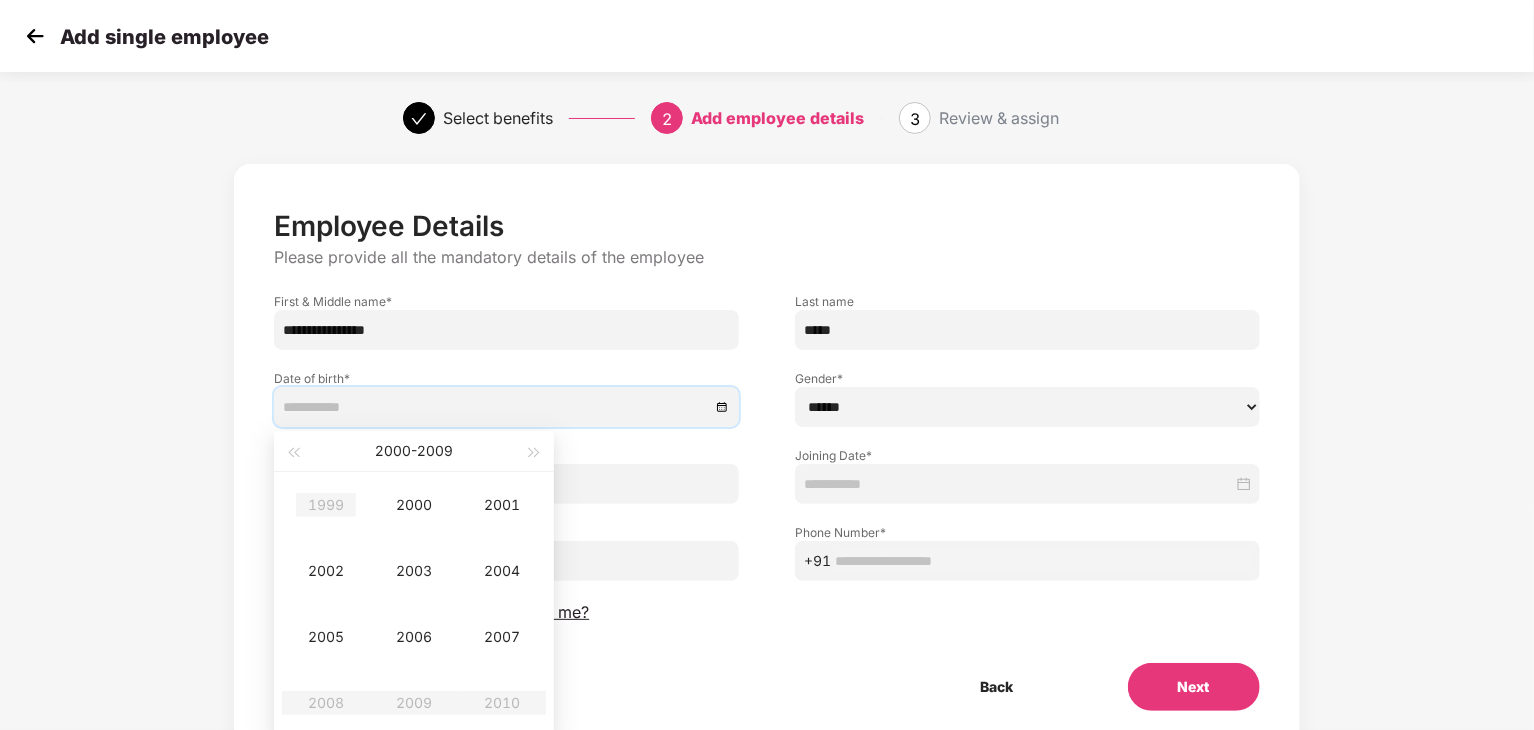 type on "**********" 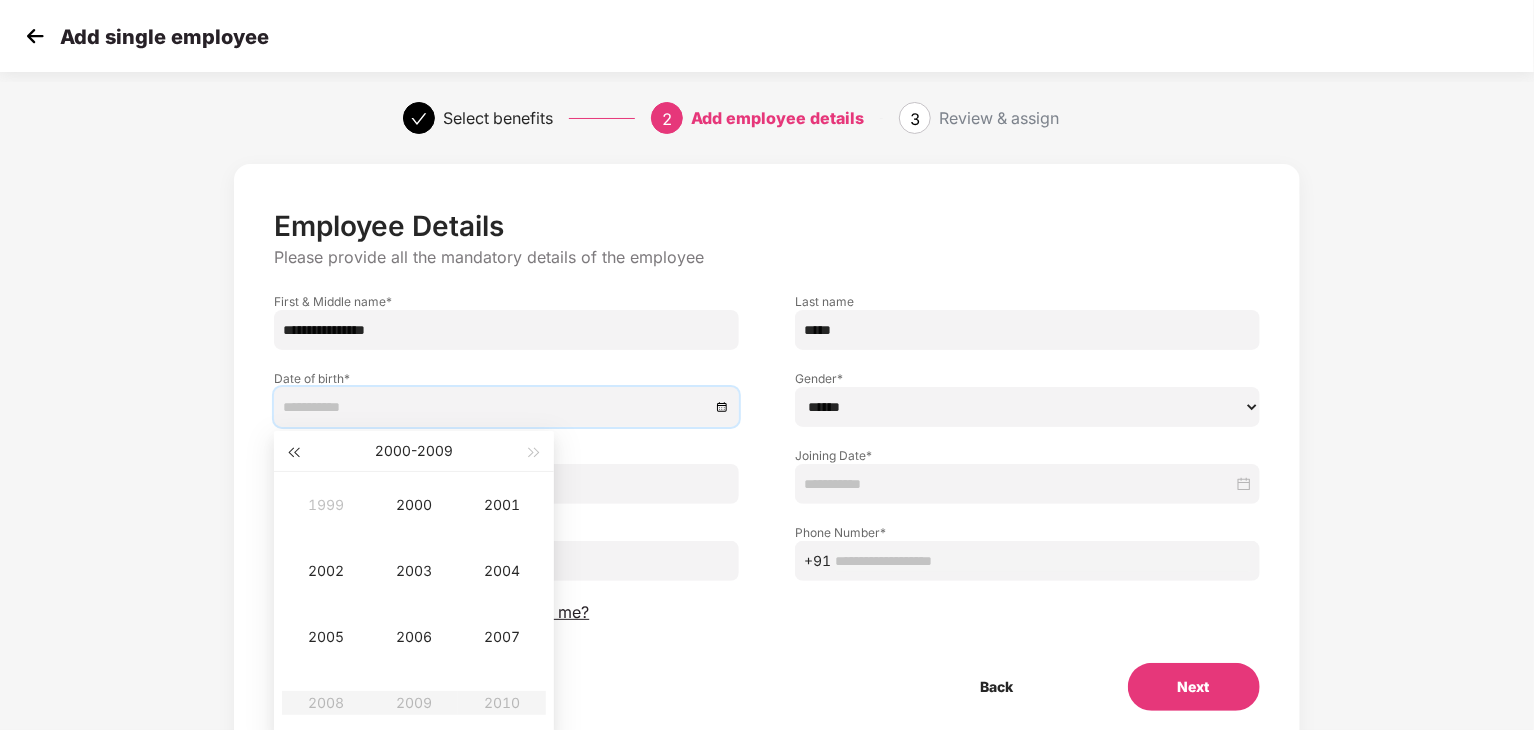 click at bounding box center (293, 451) 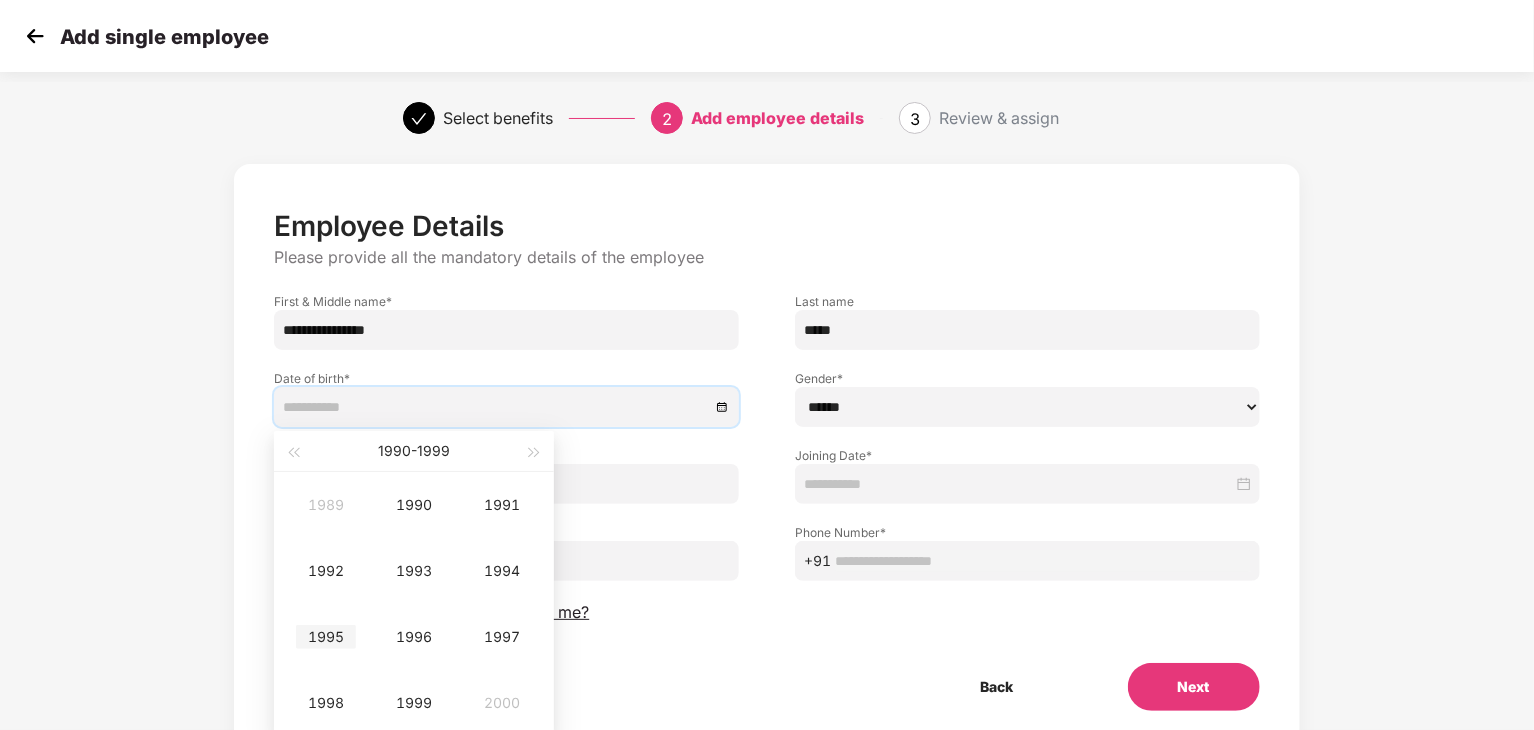 type on "**********" 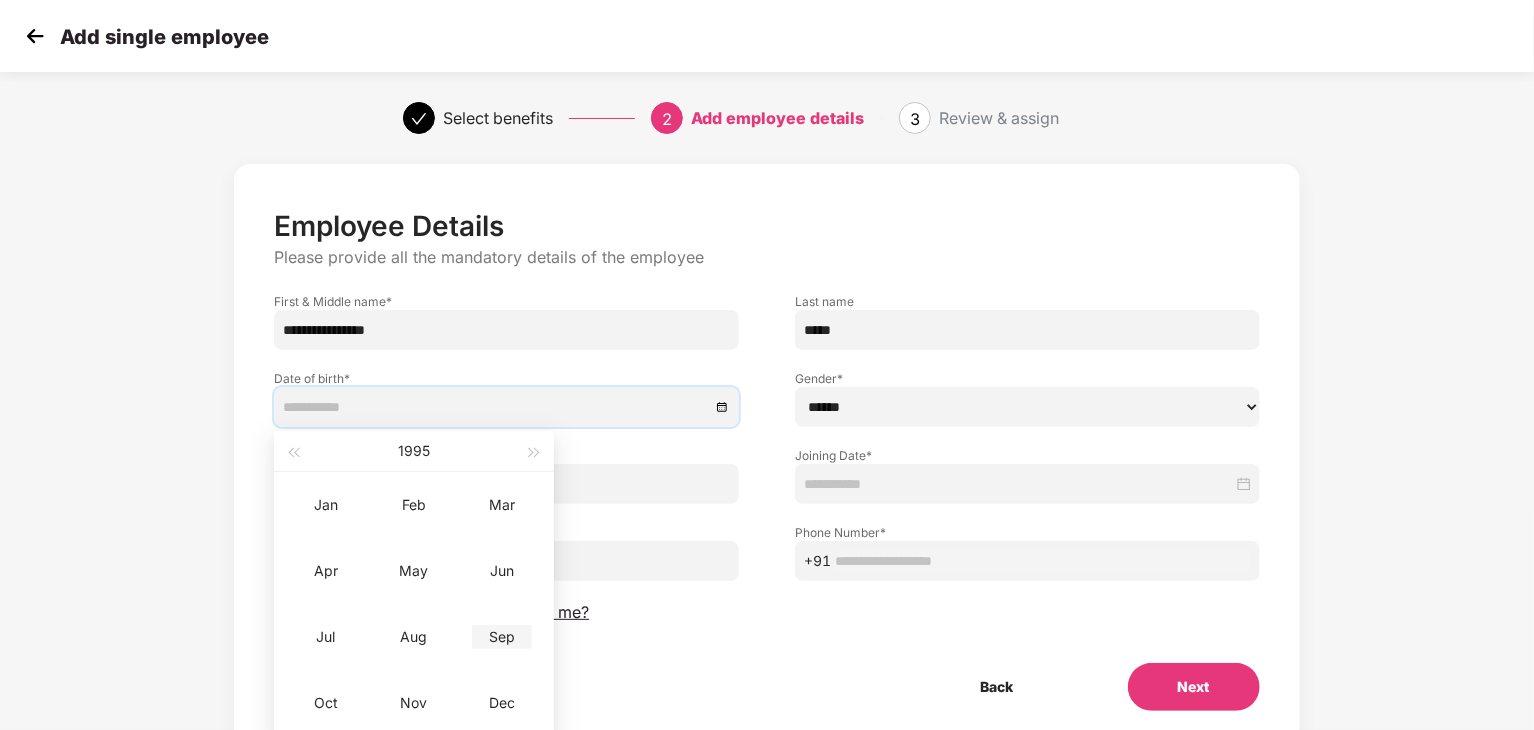 type on "**********" 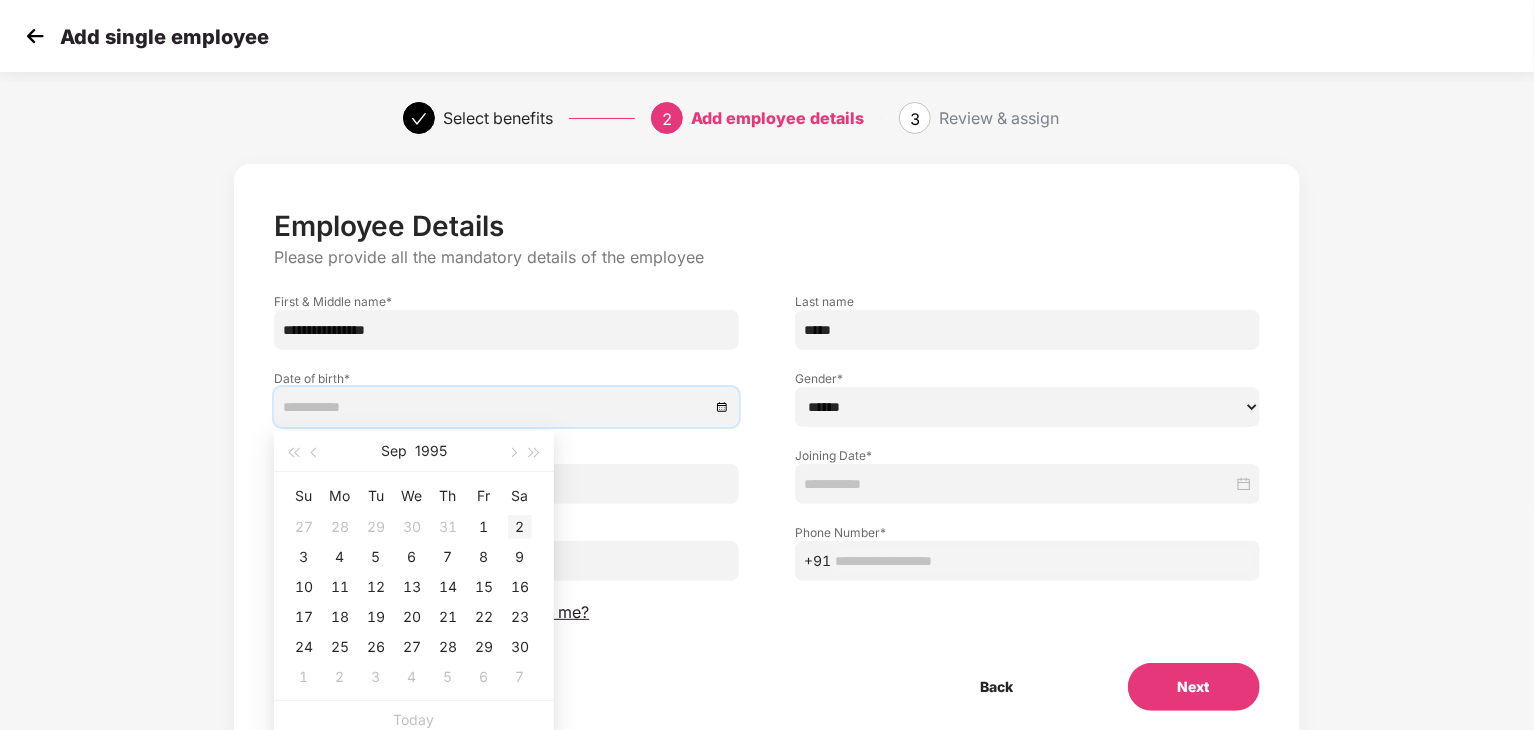 type on "**********" 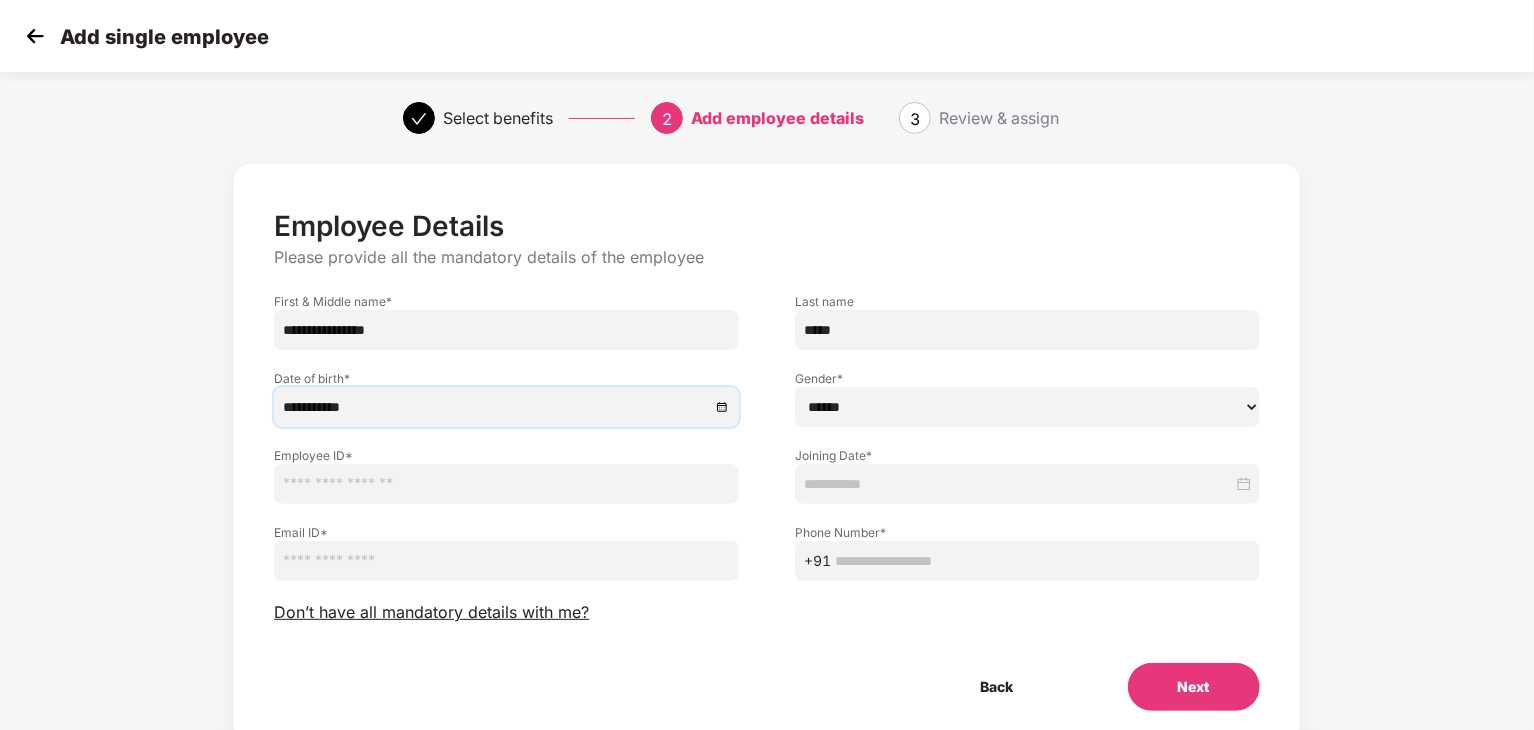 click on "****** **** ******" at bounding box center [1027, 407] 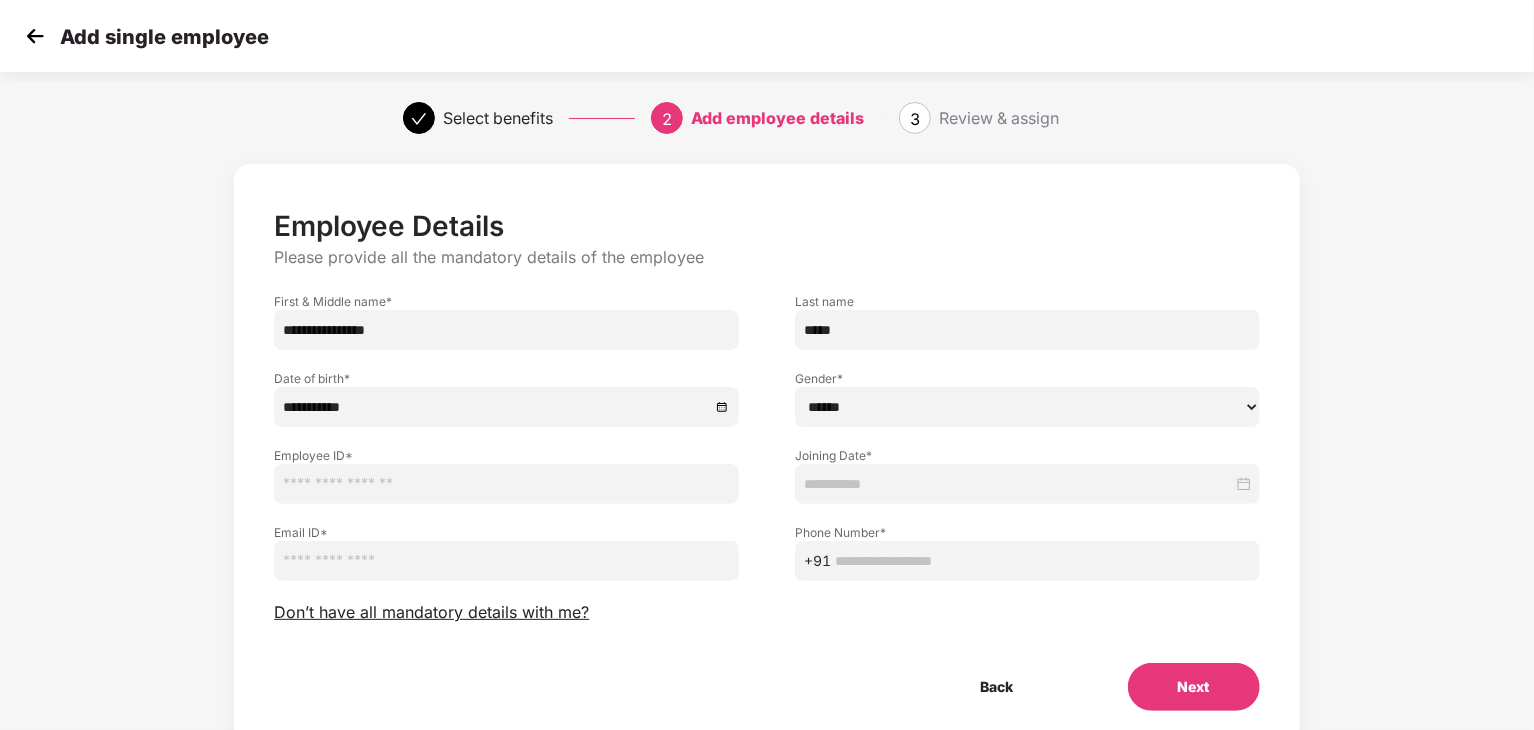 select on "****" 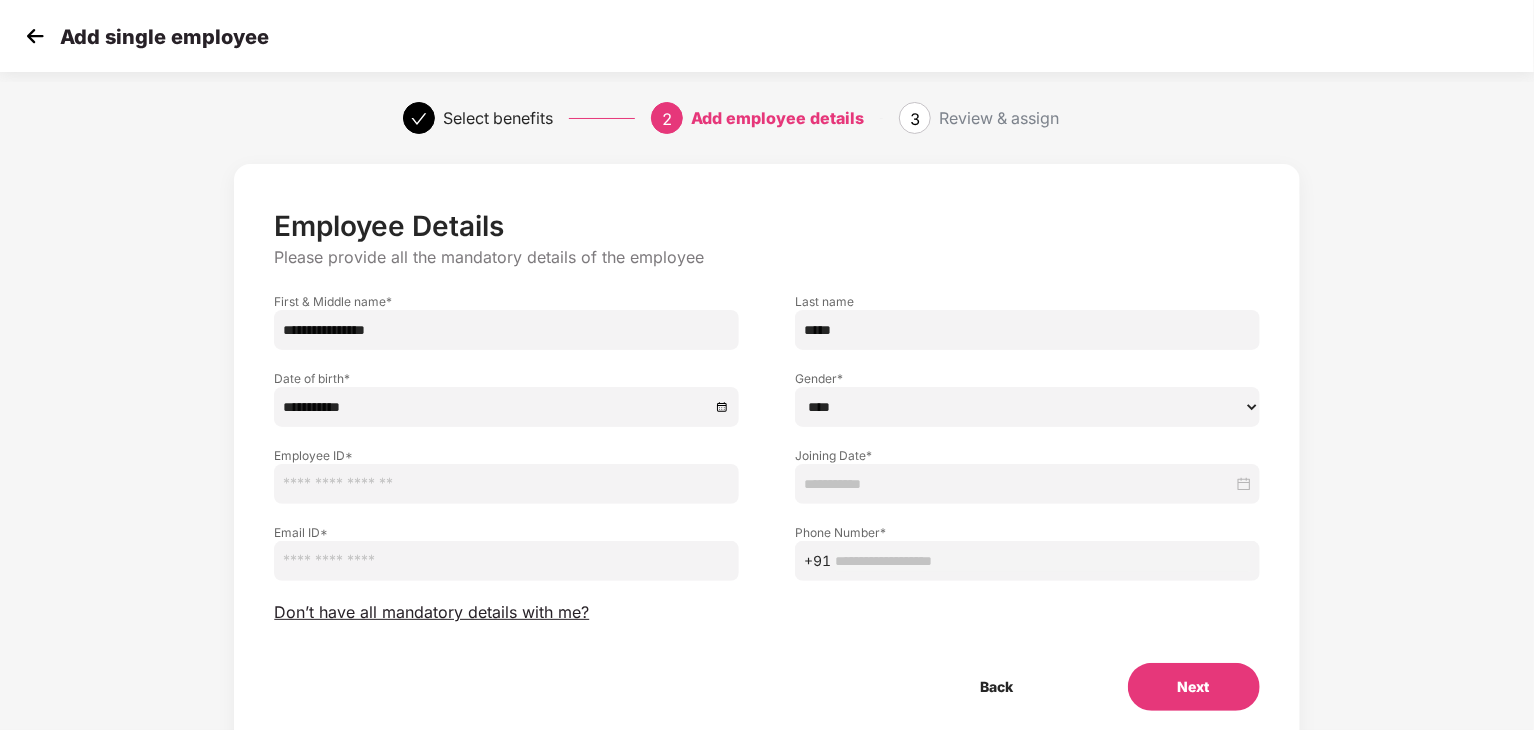 click on "****** **** ******" at bounding box center [1027, 407] 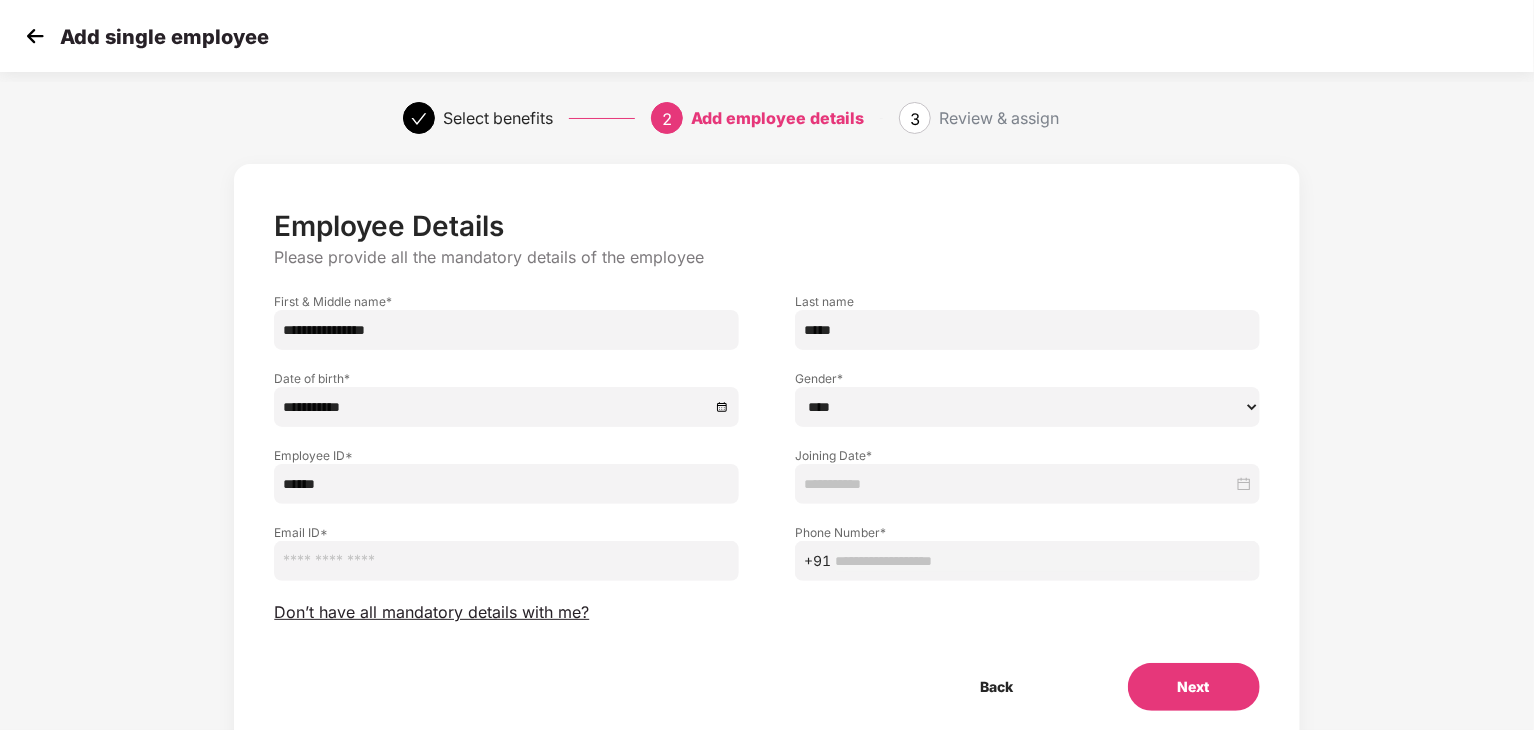 type on "******" 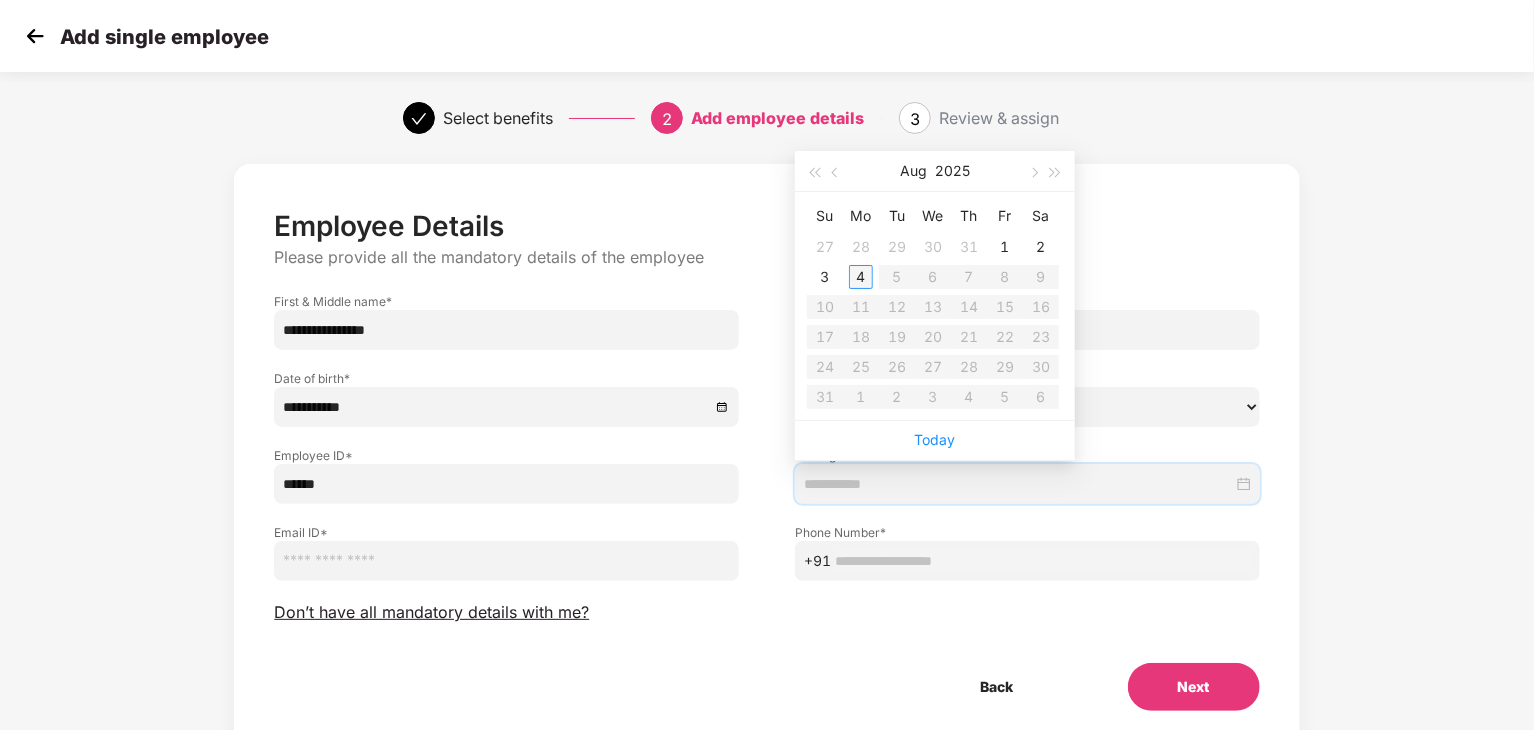 type on "**********" 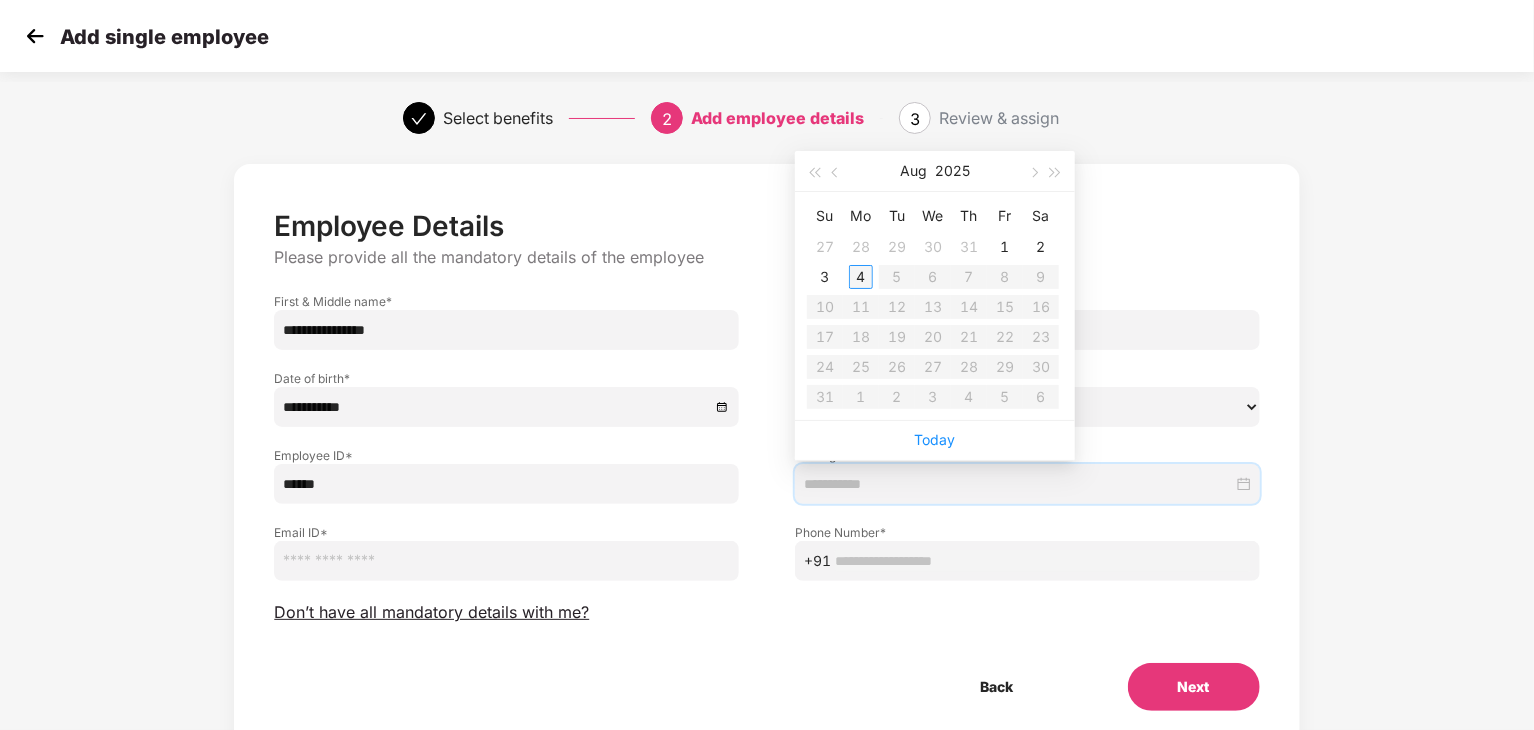 click on "4" at bounding box center [861, 277] 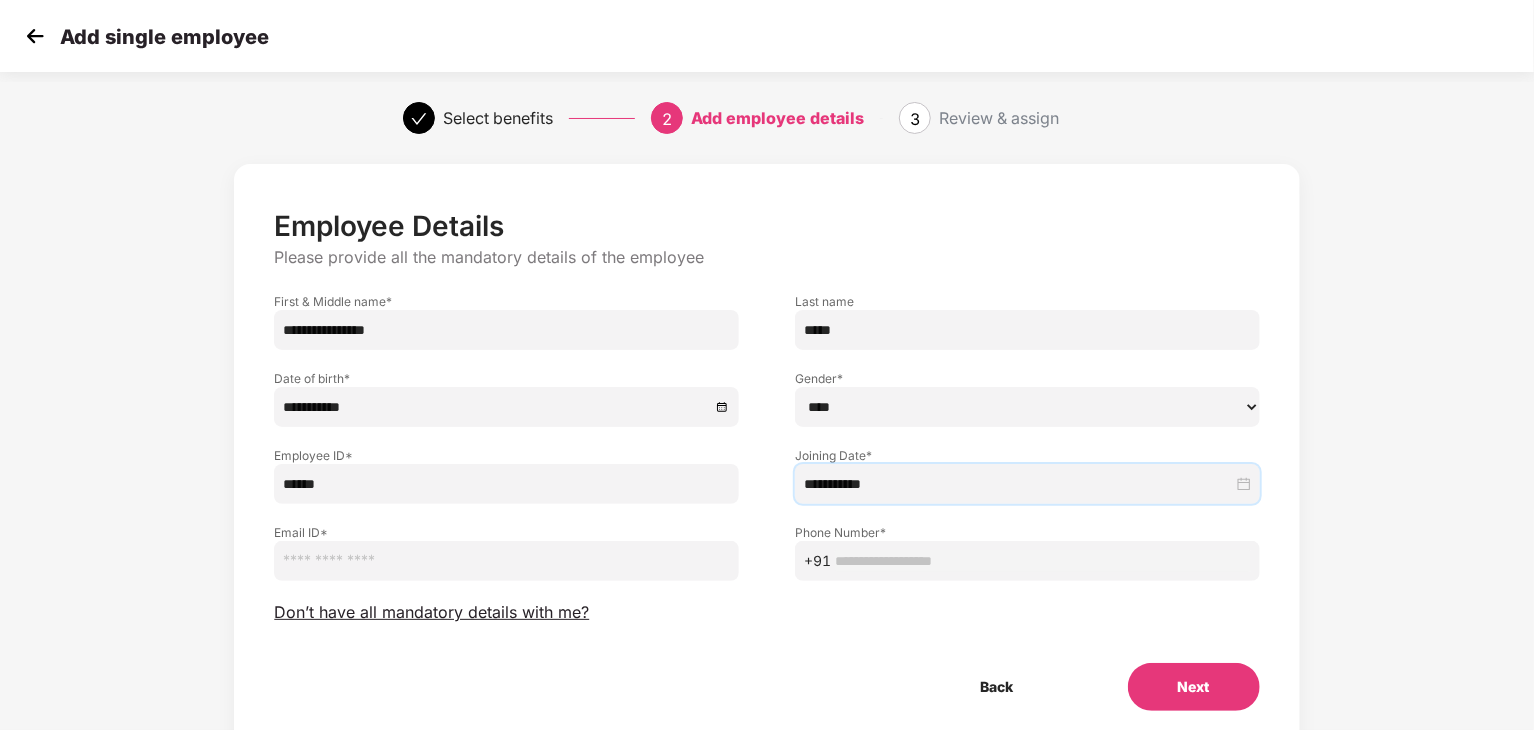 click at bounding box center [506, 561] 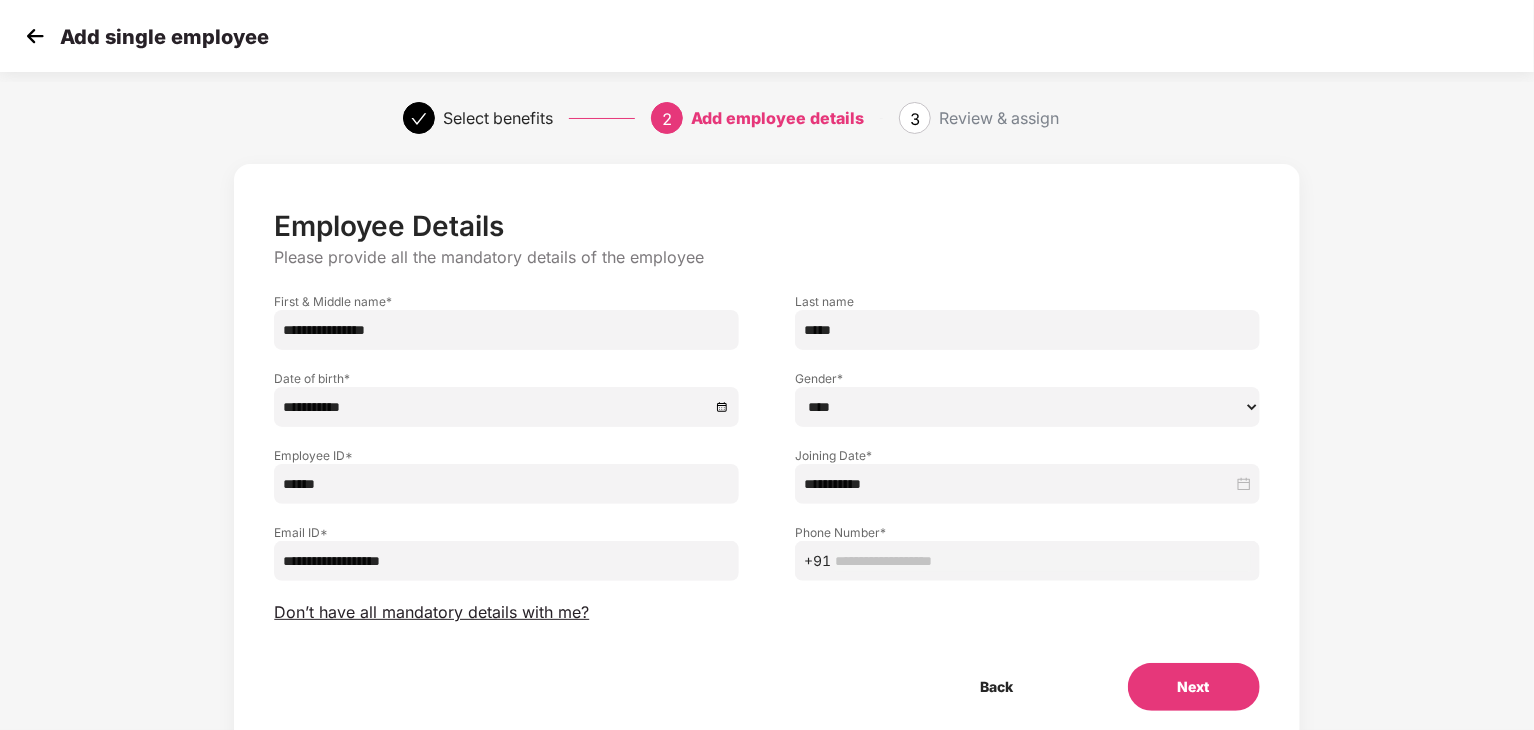 type on "**********" 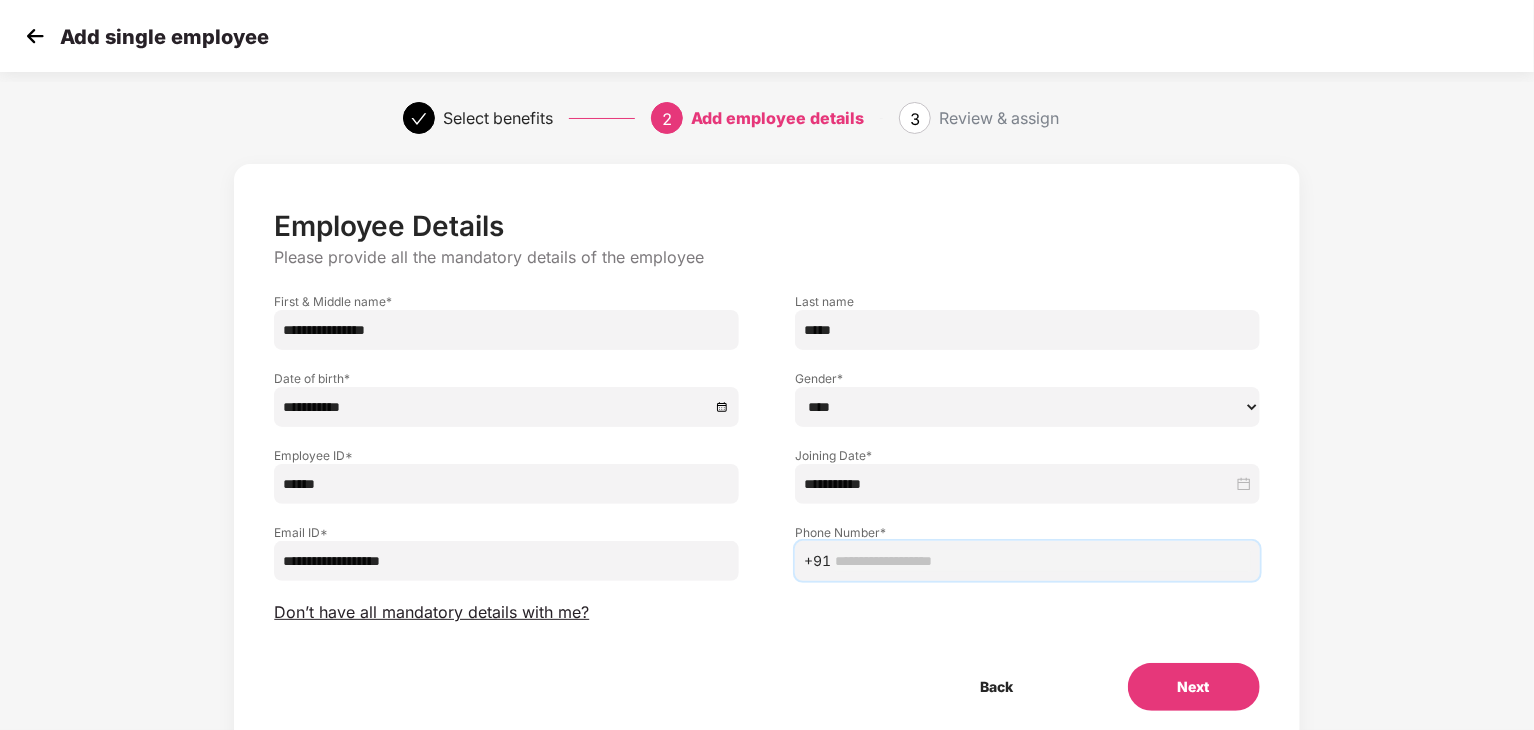 click at bounding box center [1043, 561] 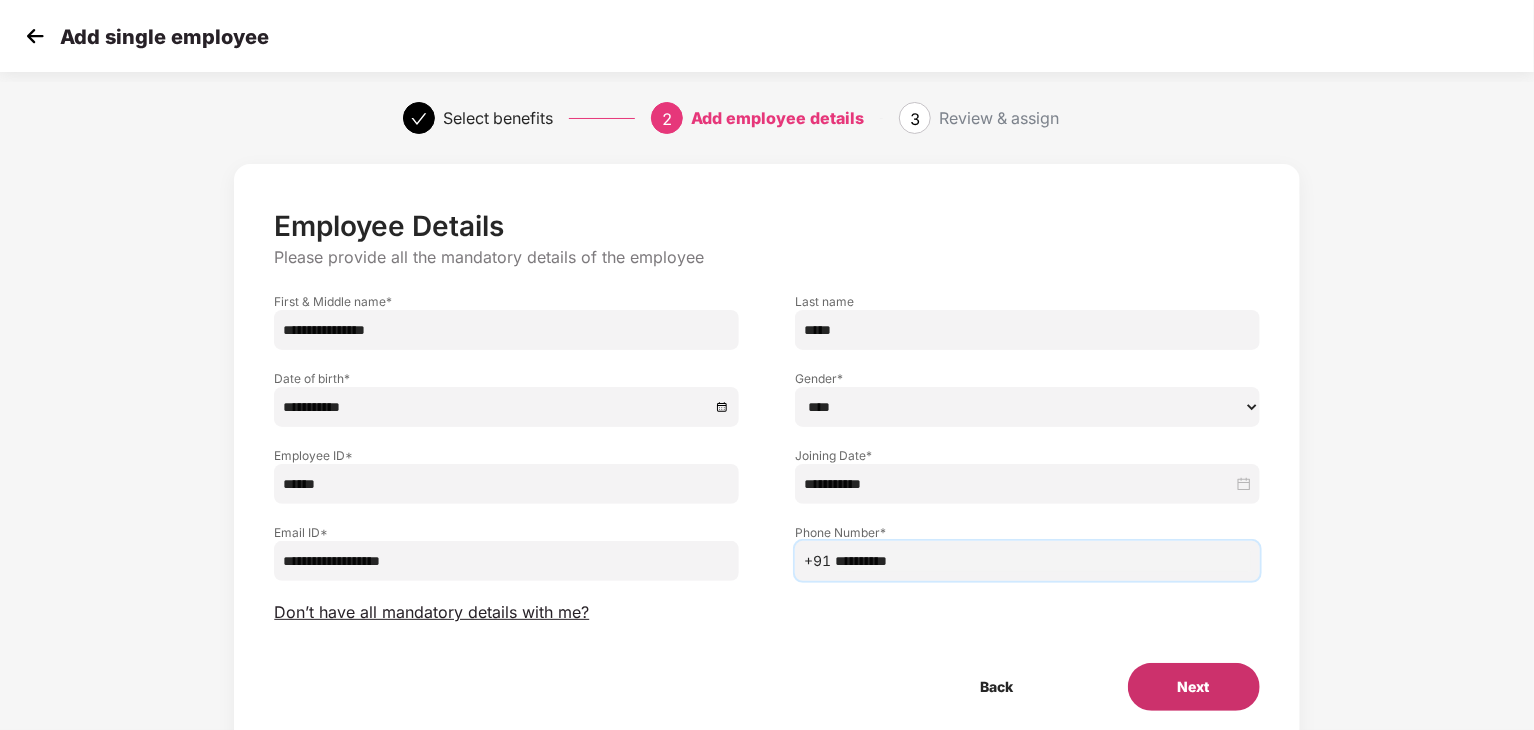 type on "**********" 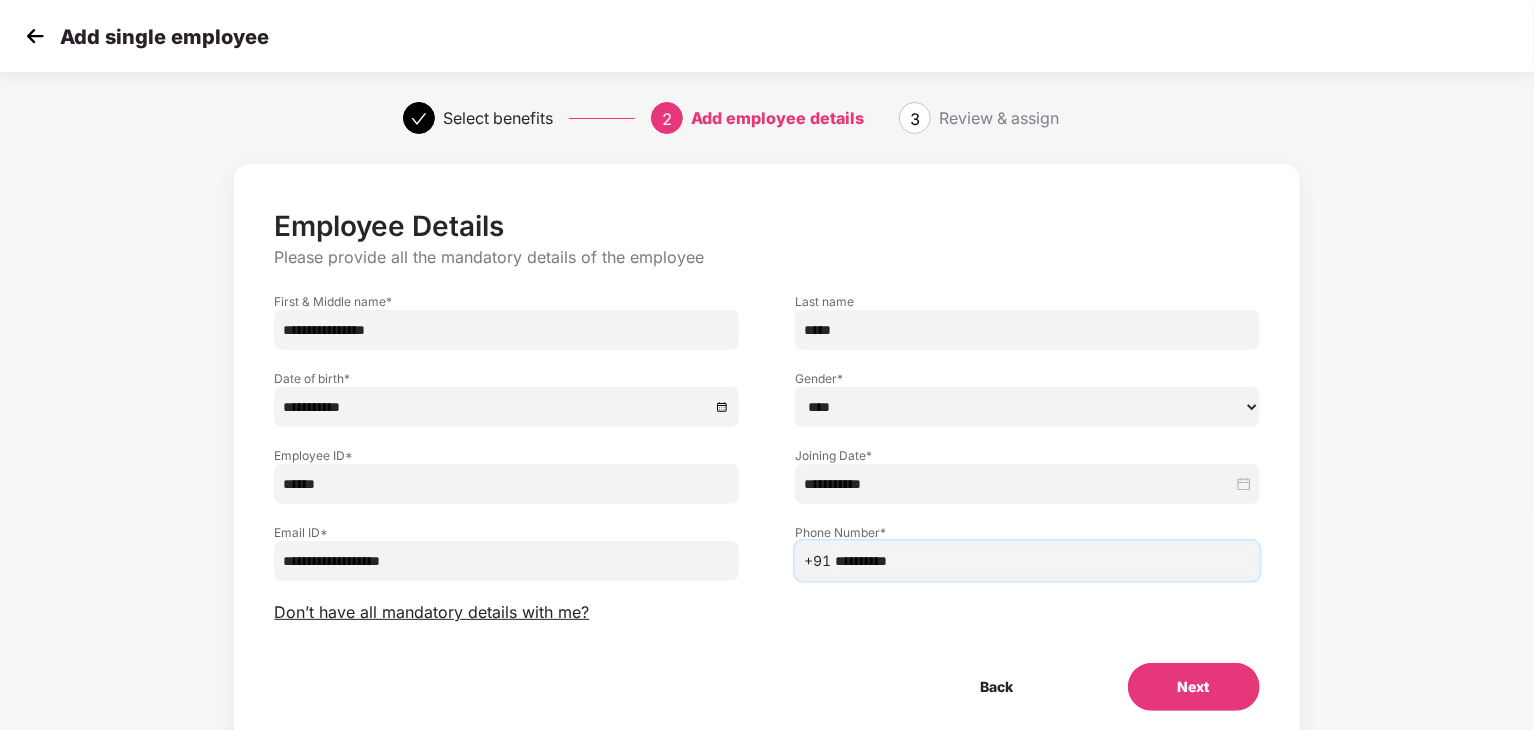 click on "Next" at bounding box center [1194, 687] 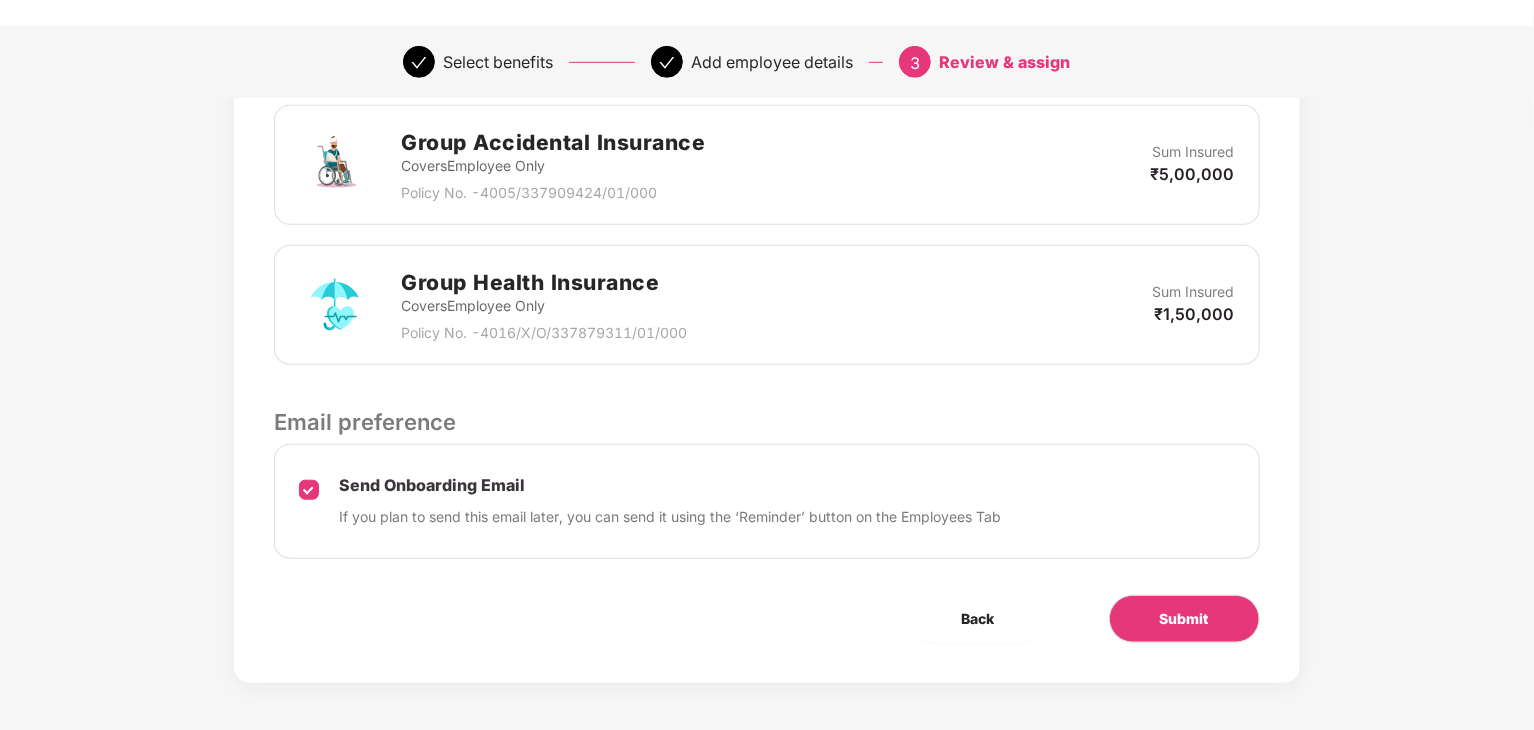 scroll, scrollTop: 632, scrollLeft: 0, axis: vertical 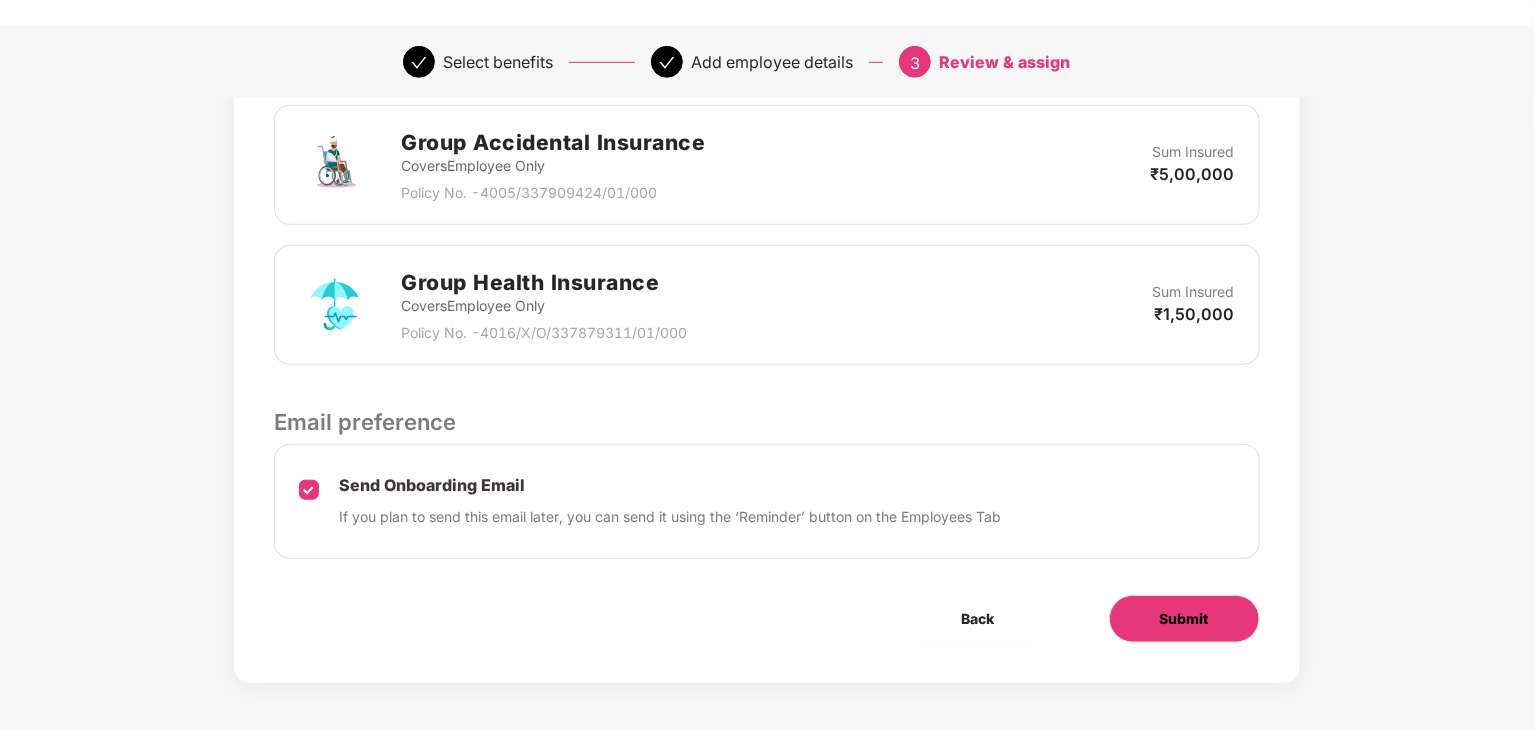 click on "Submit" at bounding box center [1184, 619] 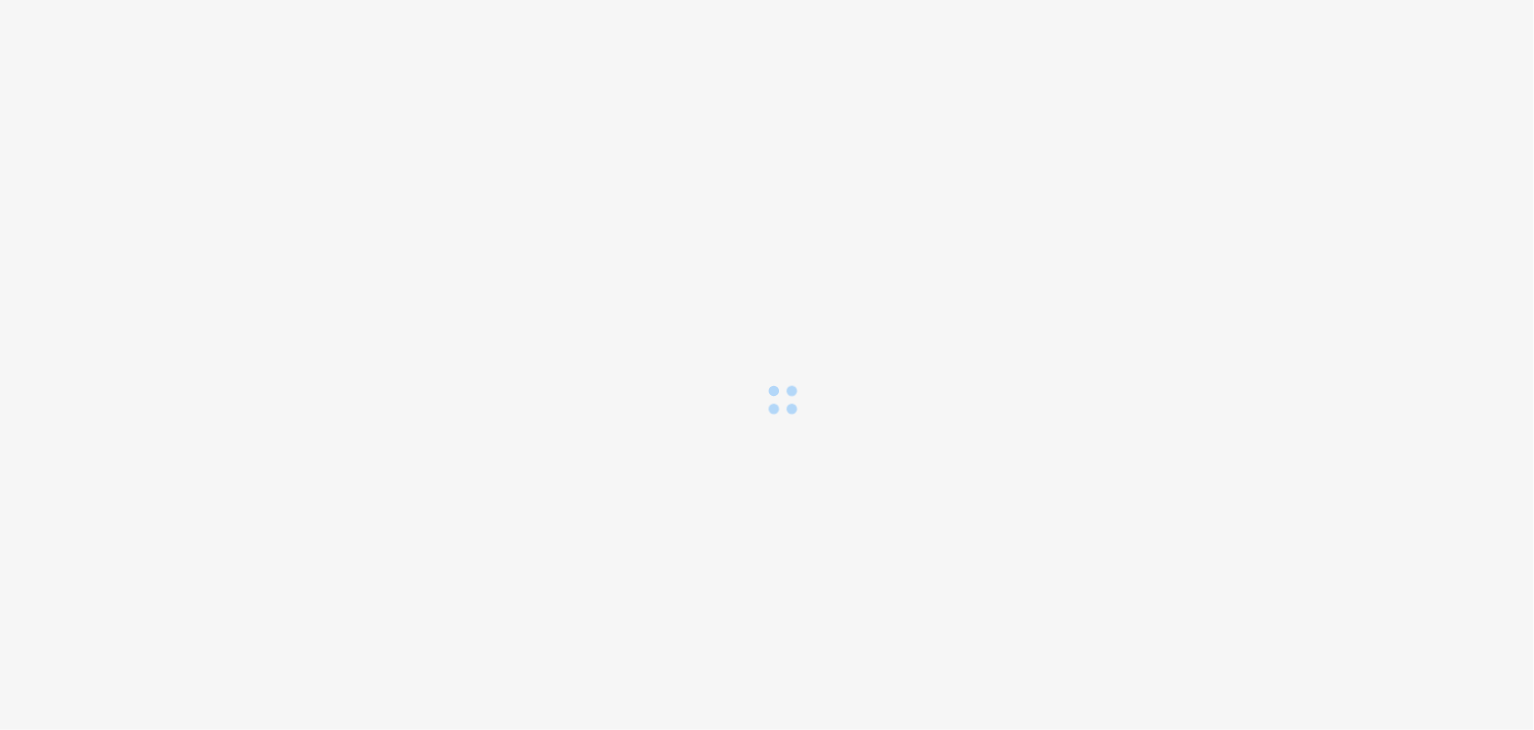 scroll, scrollTop: 0, scrollLeft: 0, axis: both 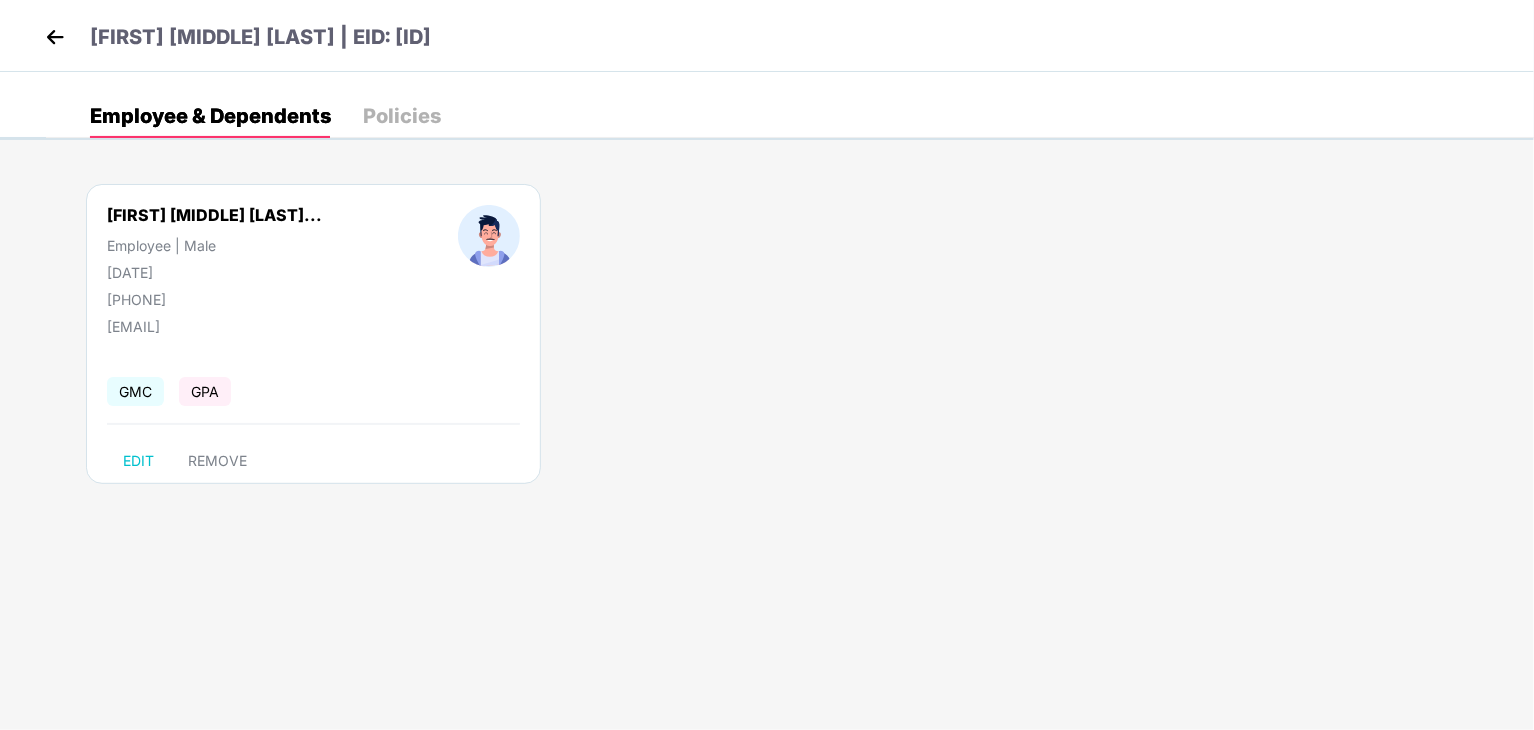 click at bounding box center [55, 37] 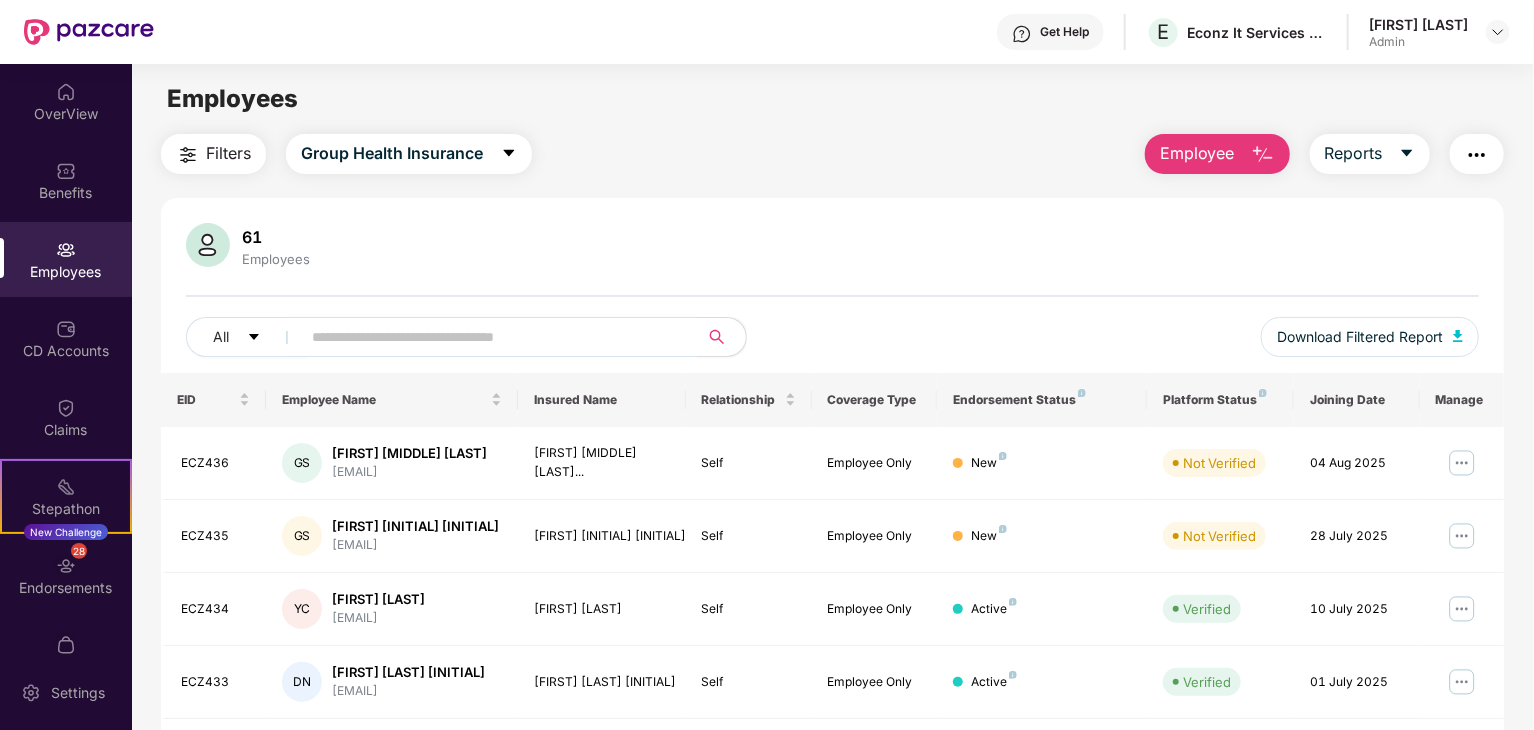 click on "Employee" at bounding box center [1197, 153] 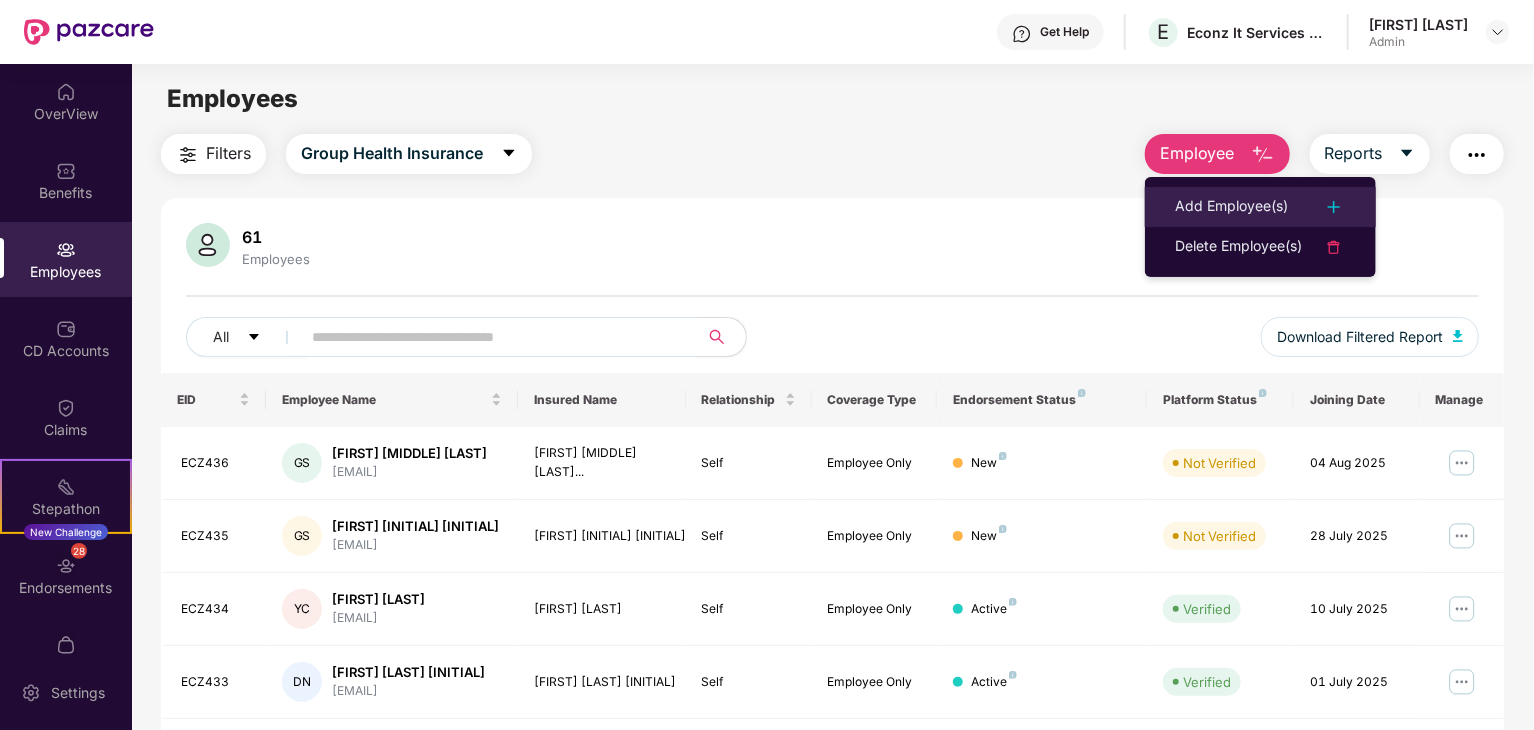 click on "Add Employee(s)" at bounding box center [1231, 207] 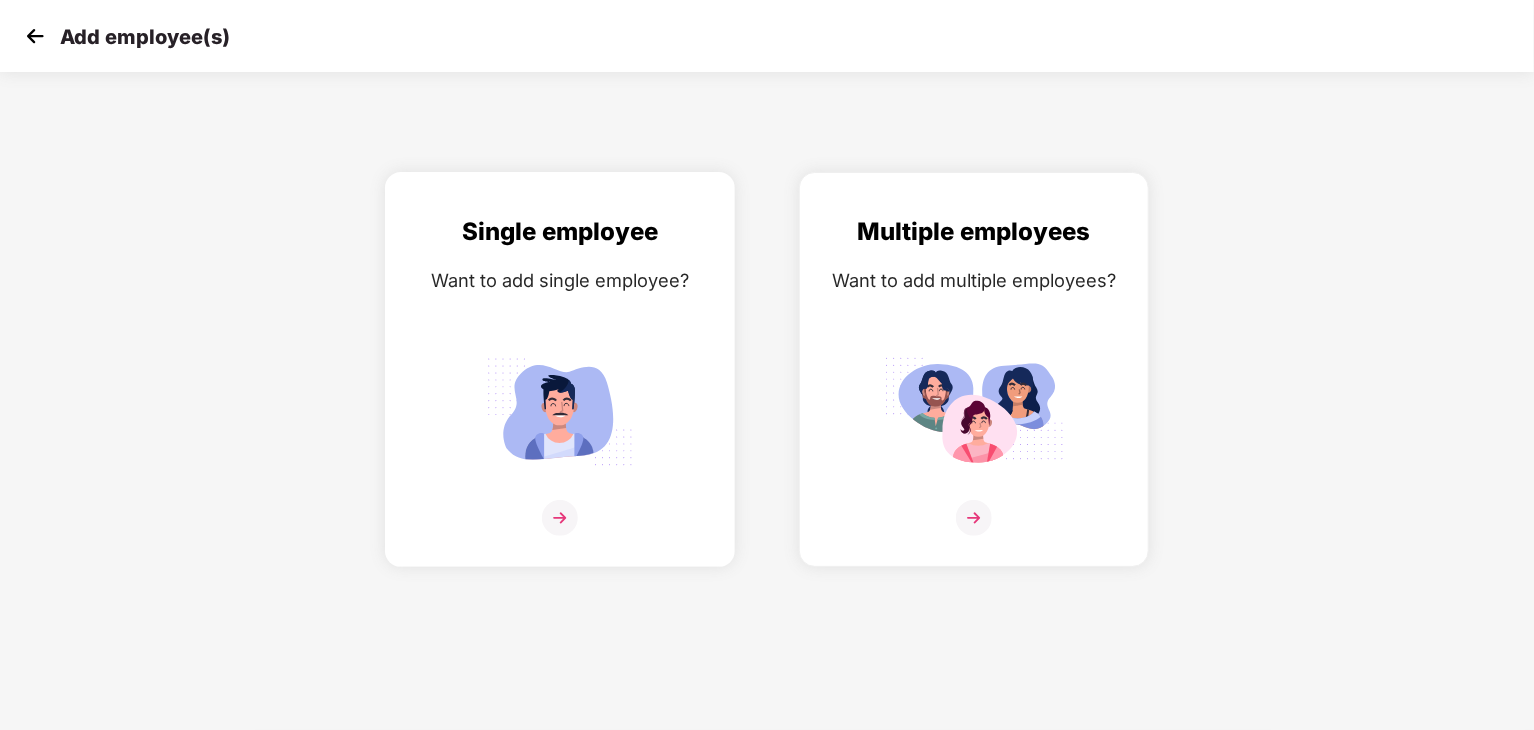 click at bounding box center [560, 518] 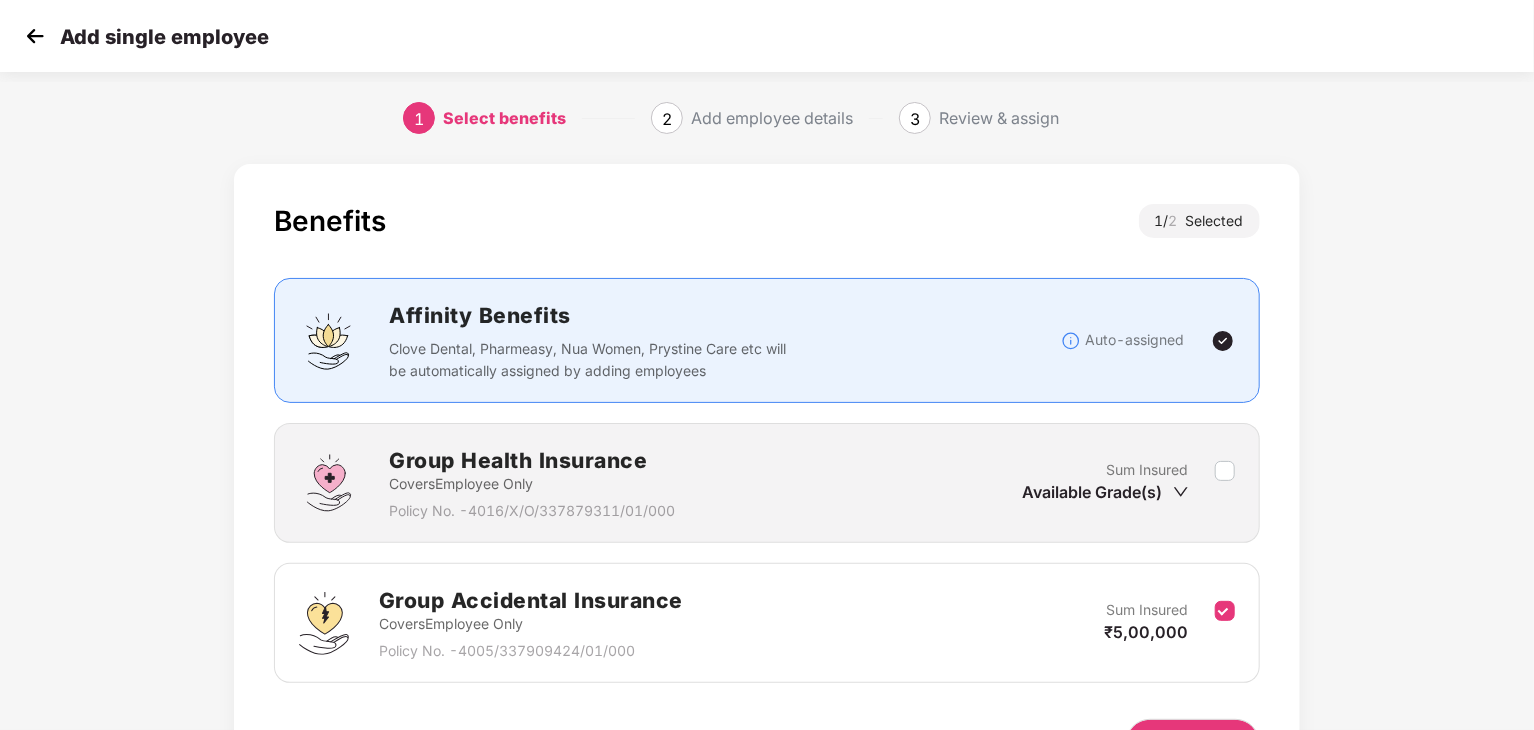click on "Sum Insured Available Grade(s)" at bounding box center [1119, 483] 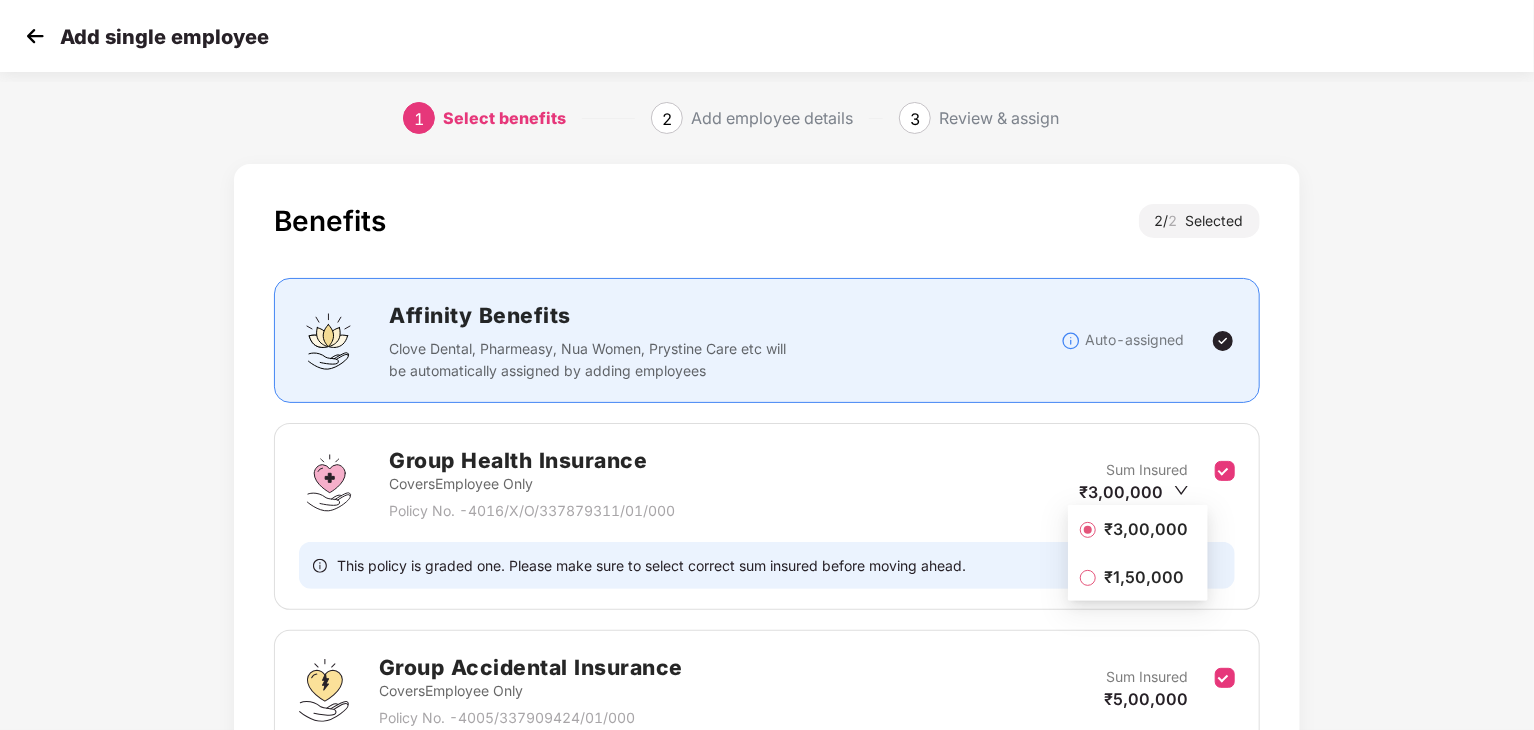 click on "₹1,50,000" at bounding box center (1144, 577) 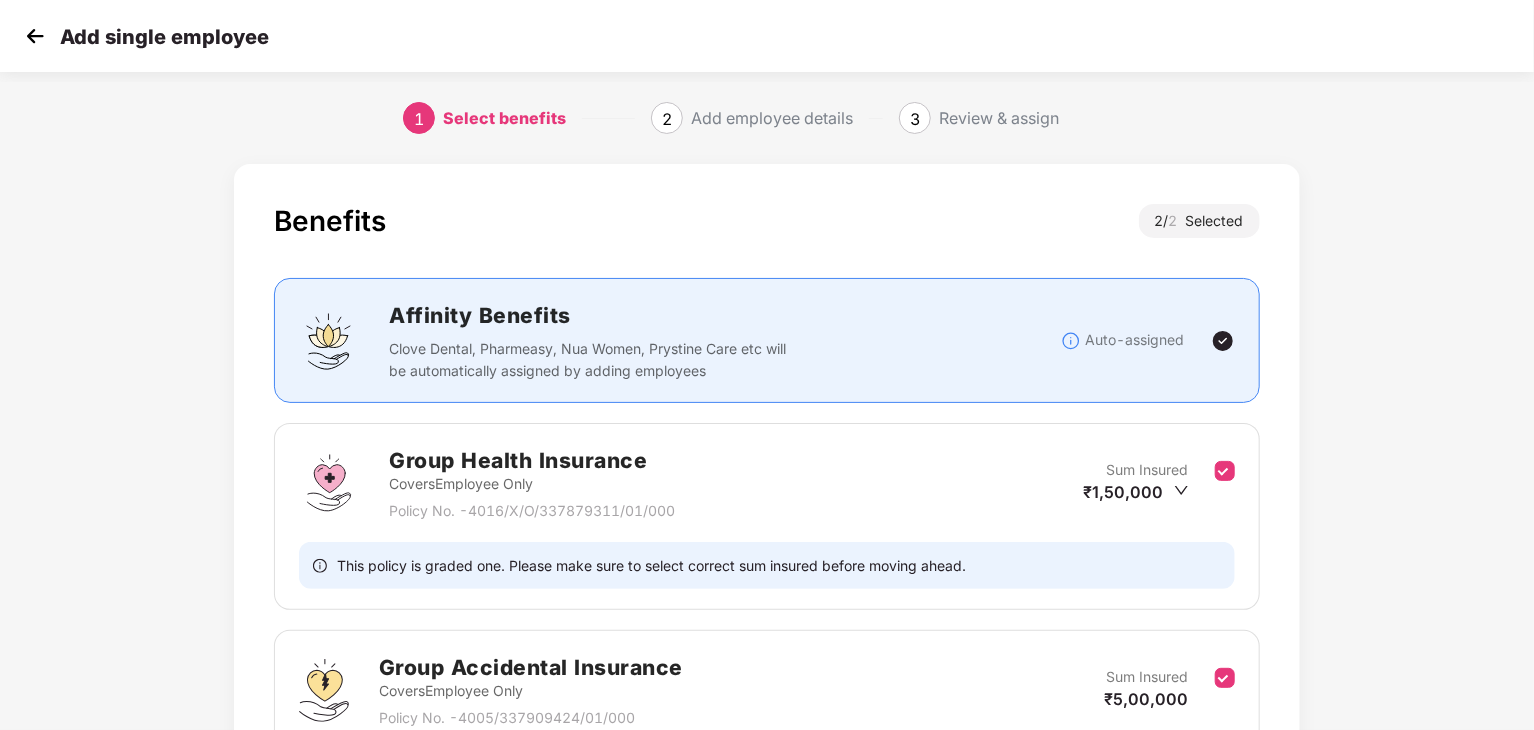scroll, scrollTop: 193, scrollLeft: 0, axis: vertical 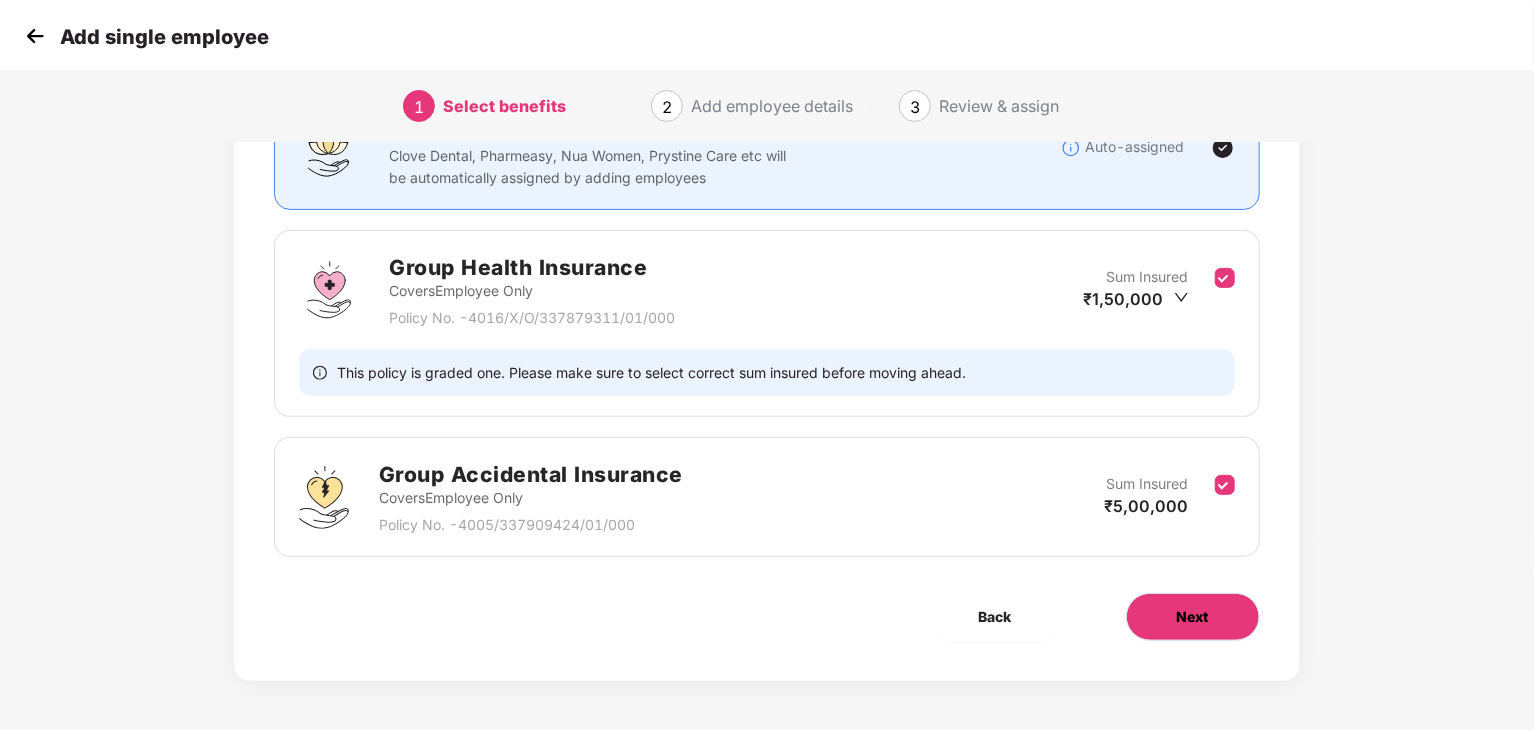 click on "Next" at bounding box center [1193, 617] 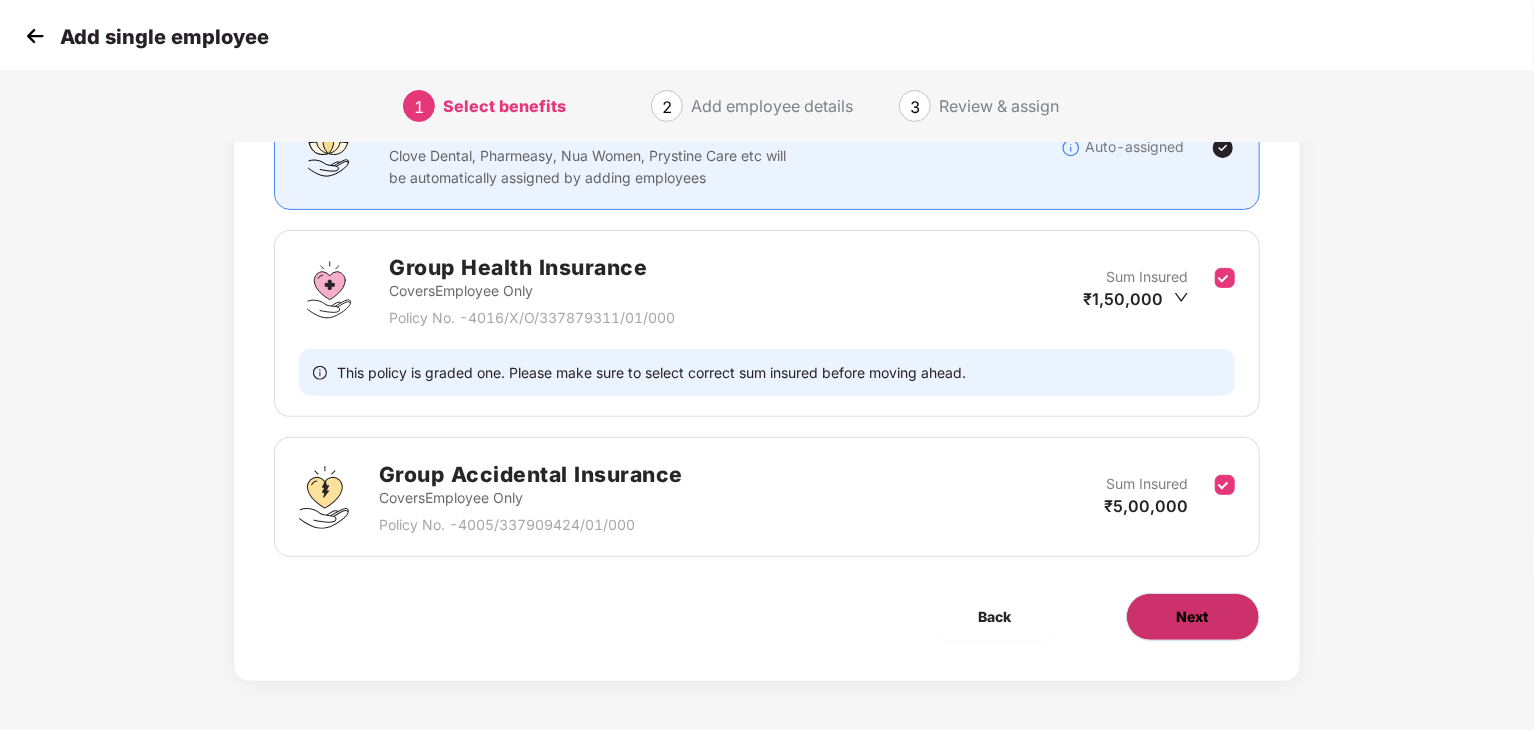 scroll, scrollTop: 0, scrollLeft: 0, axis: both 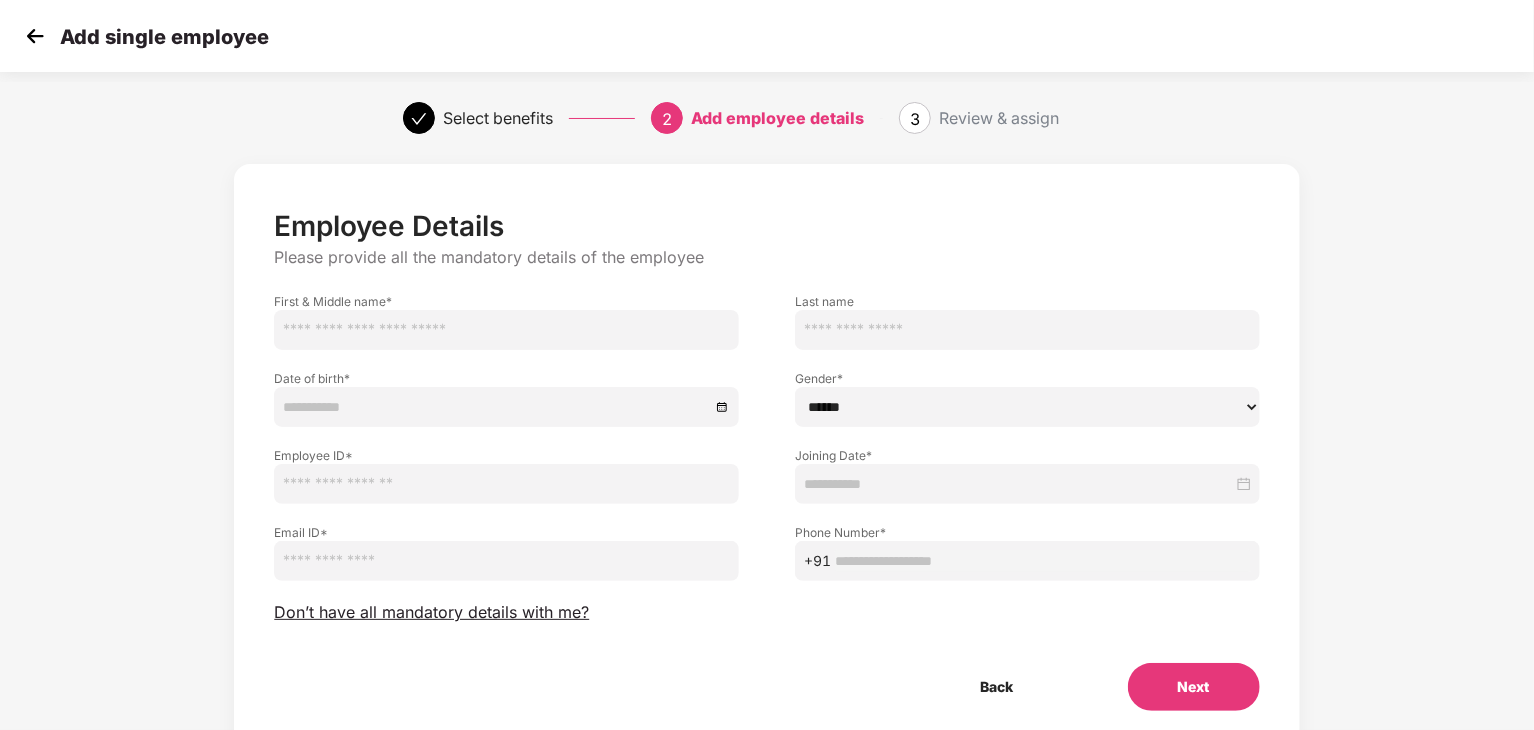 click at bounding box center (506, 330) 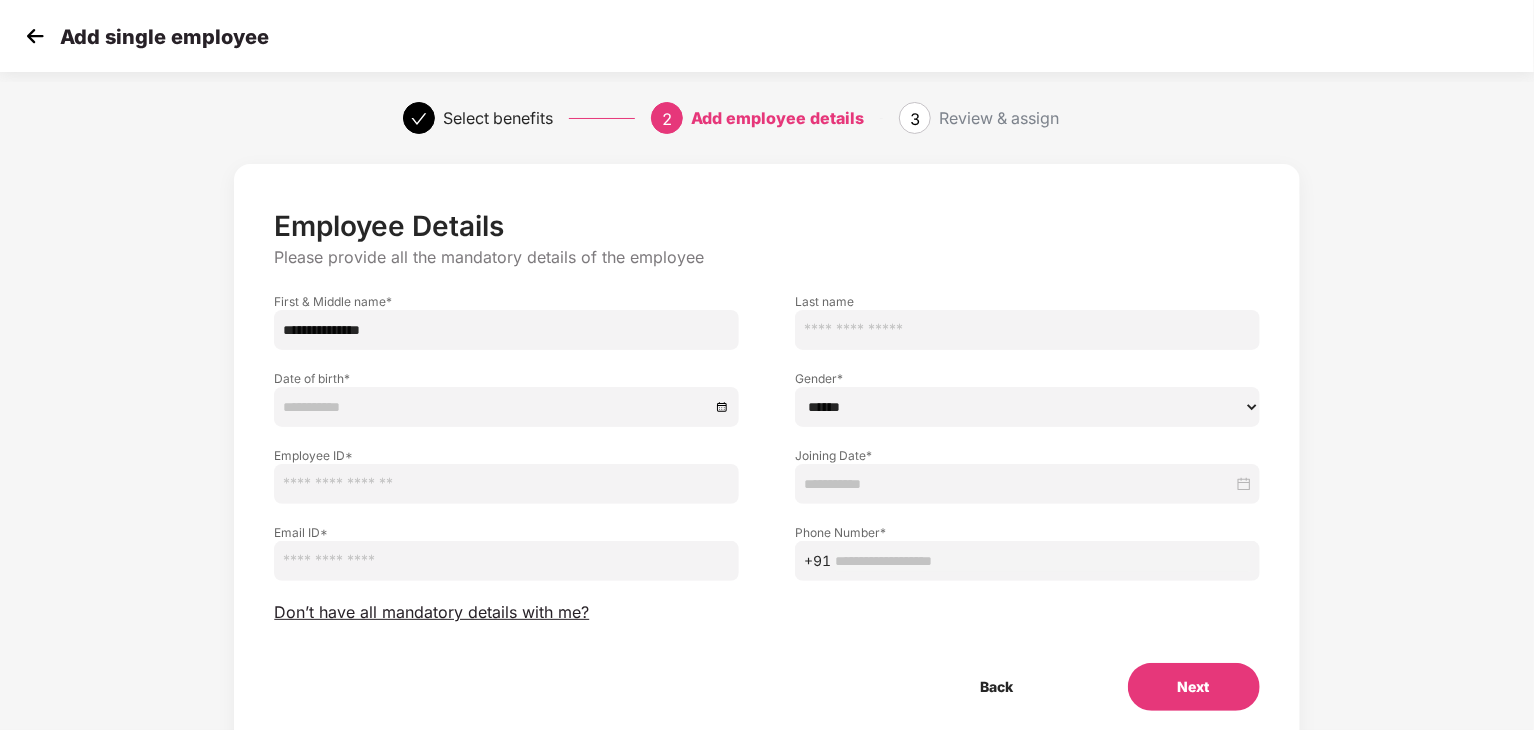 type on "**********" 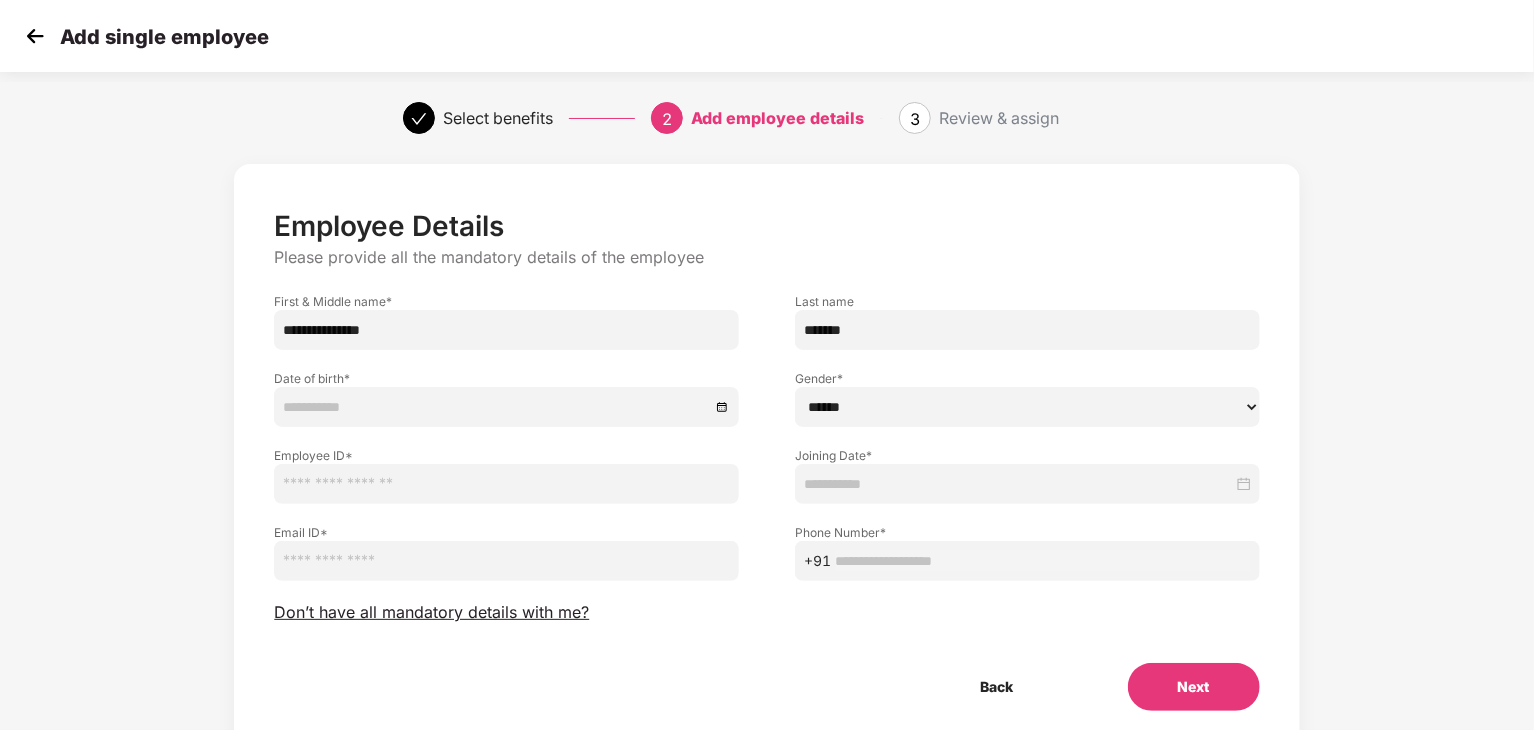 type on "*******" 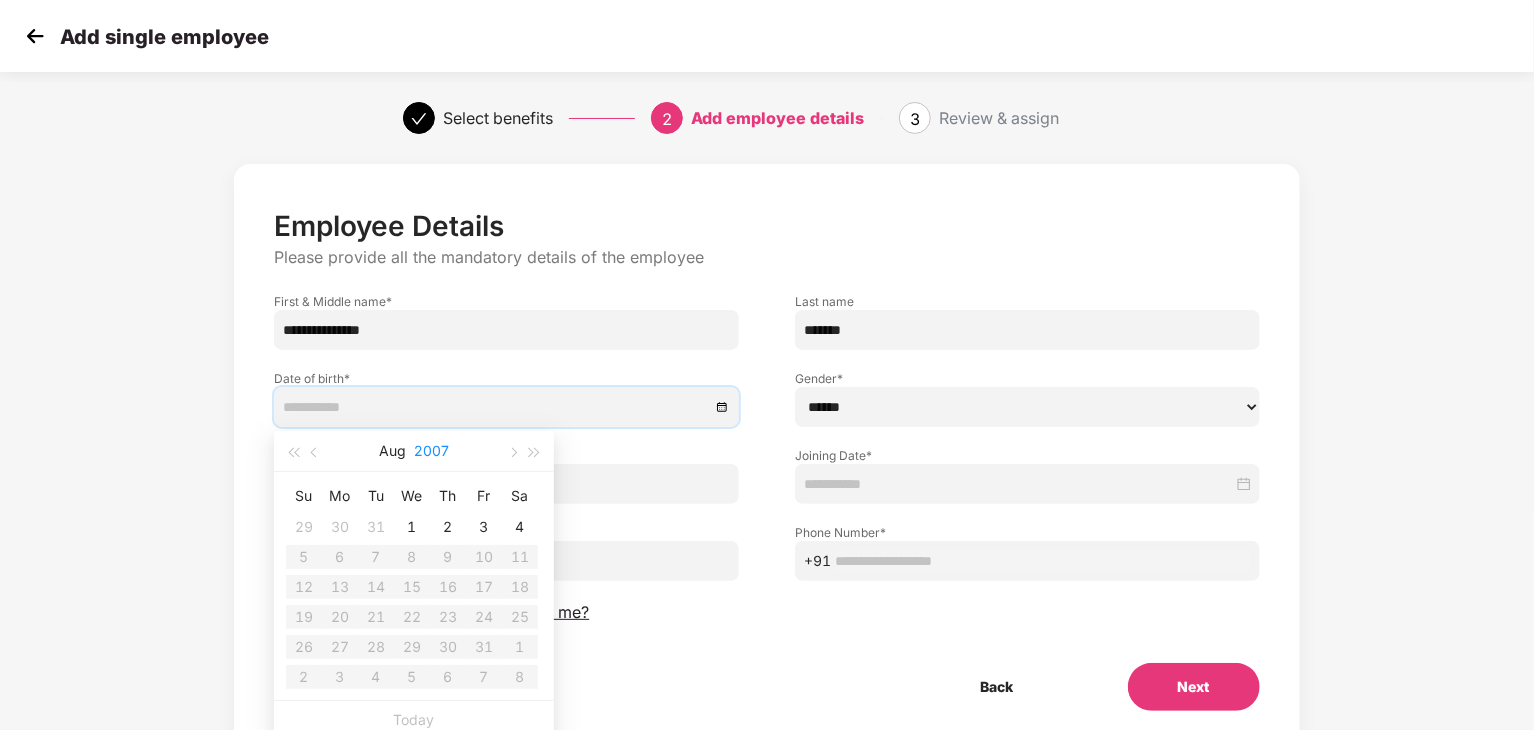 click on "2007" at bounding box center (431, 451) 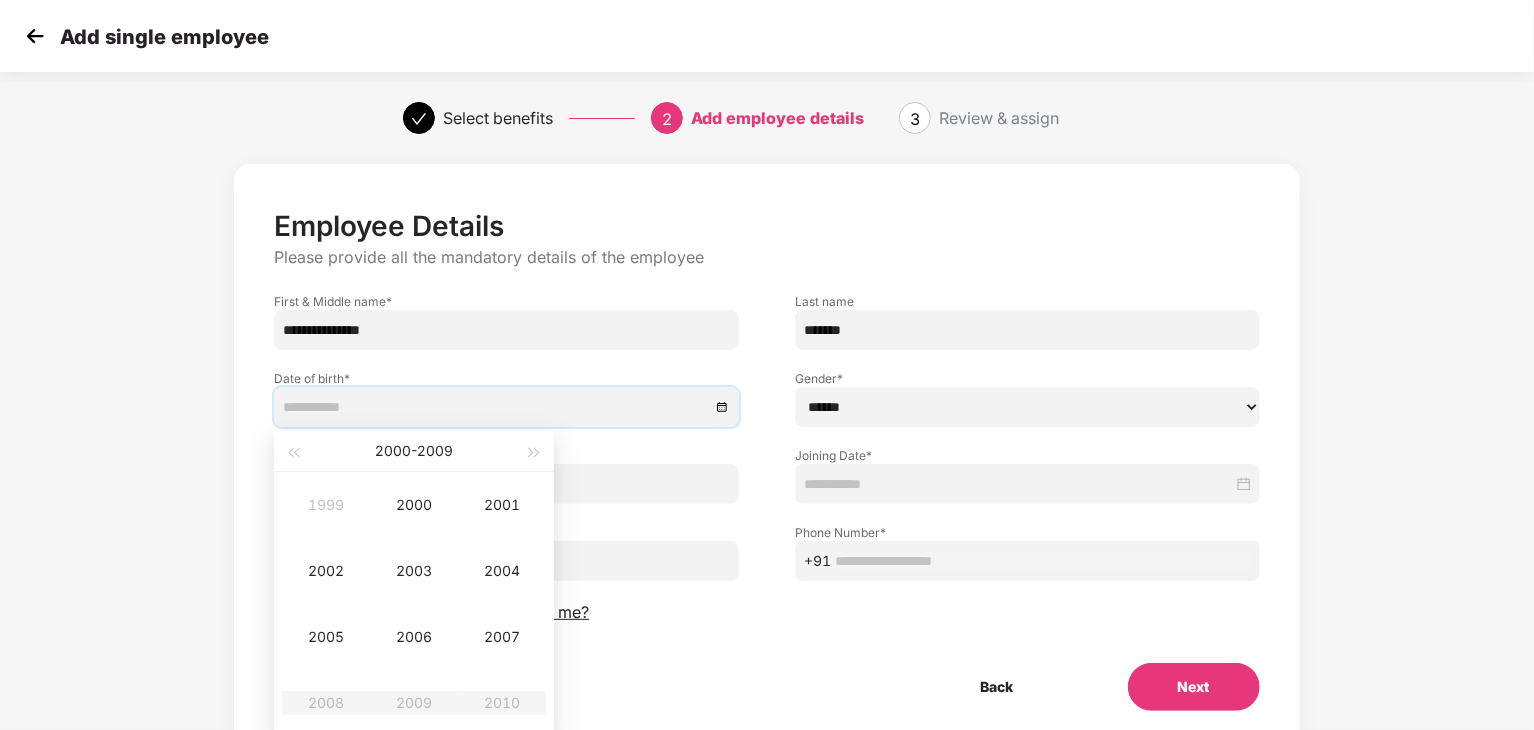 type on "**********" 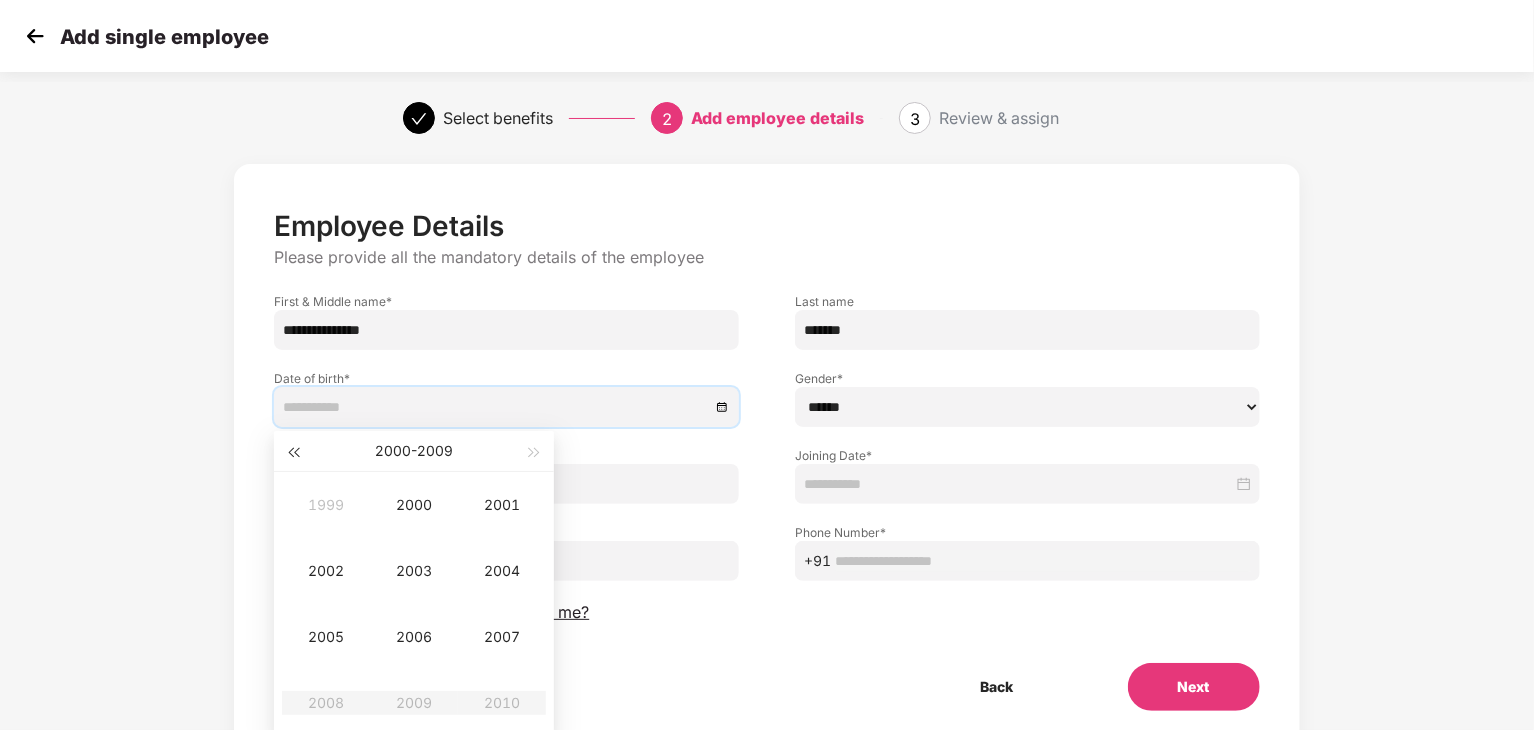 click at bounding box center [293, 451] 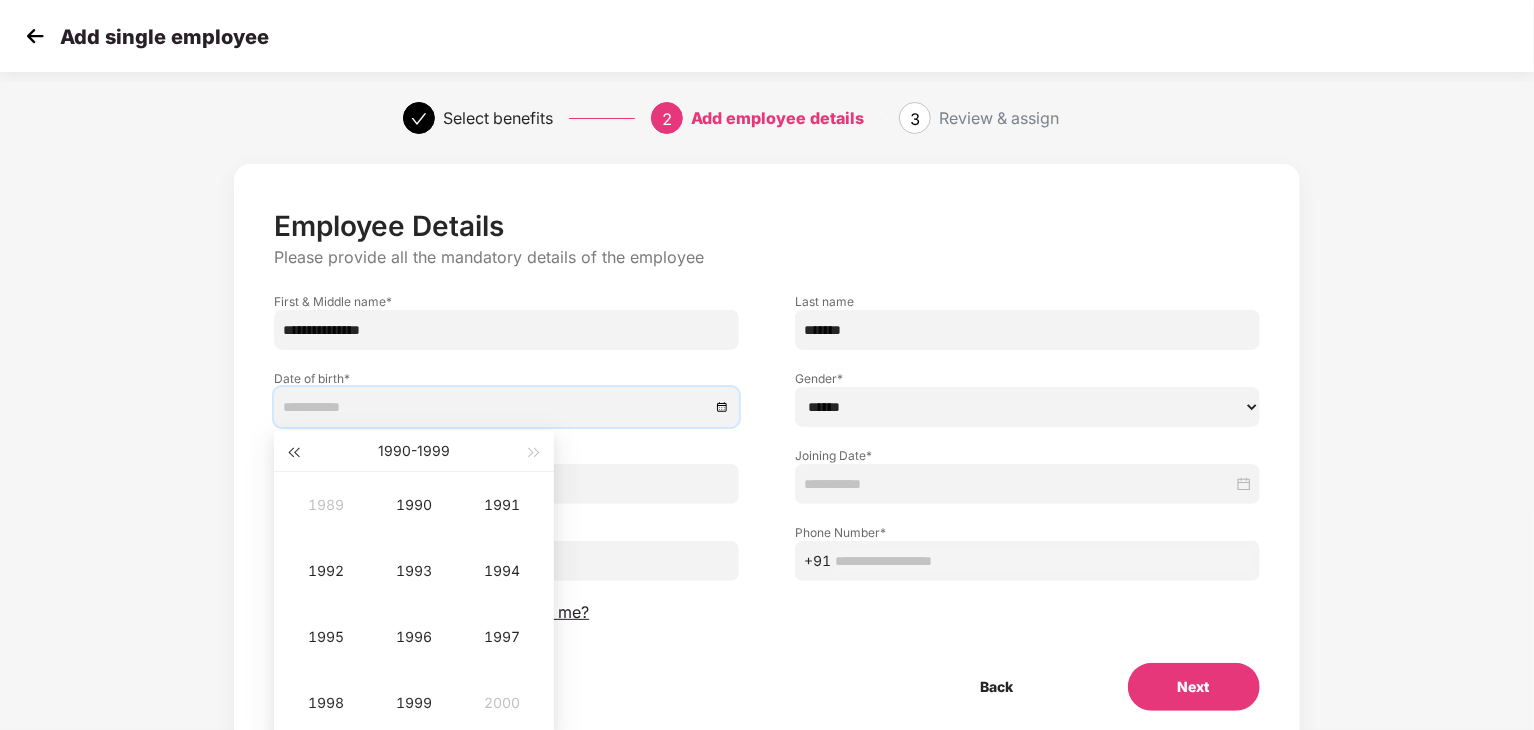 click at bounding box center [293, 451] 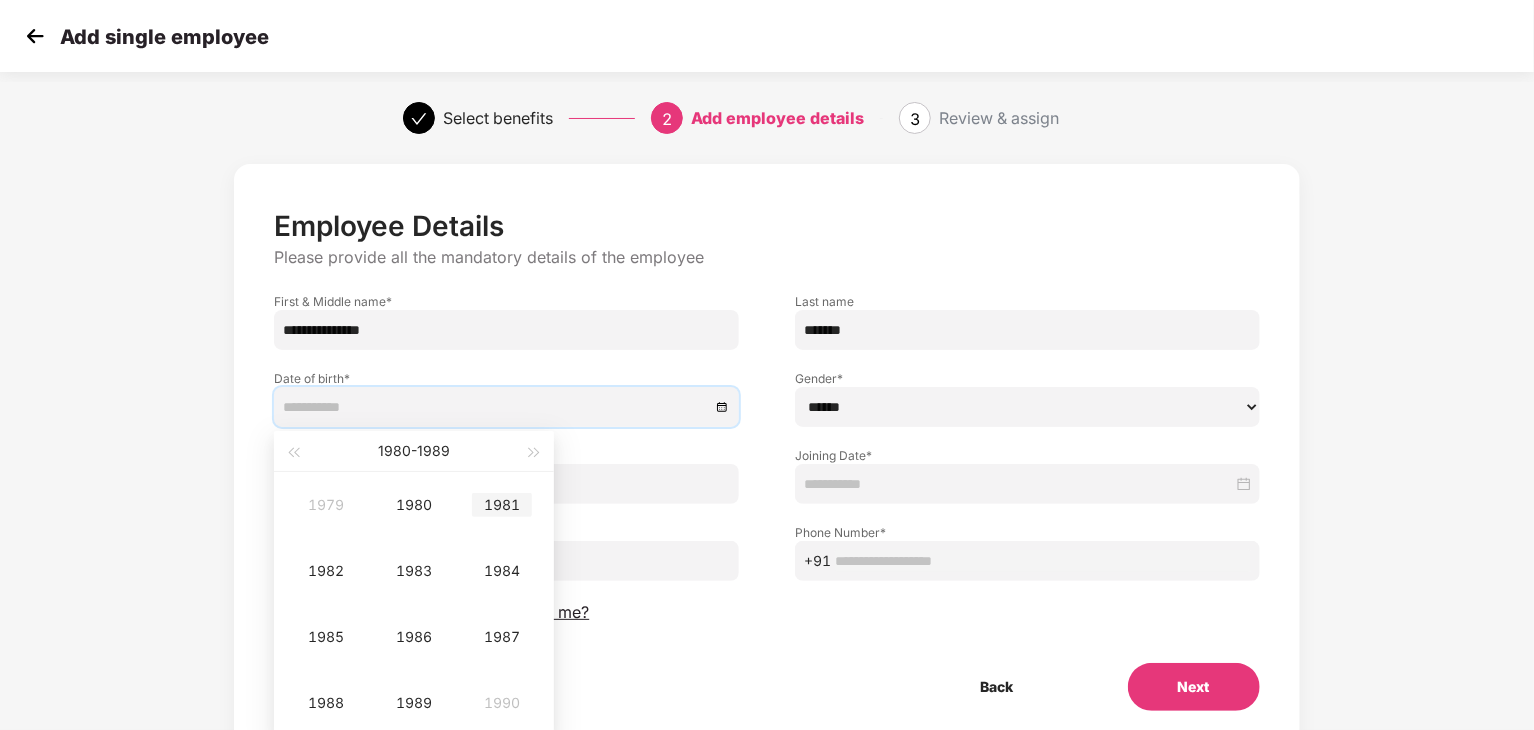 type on "**********" 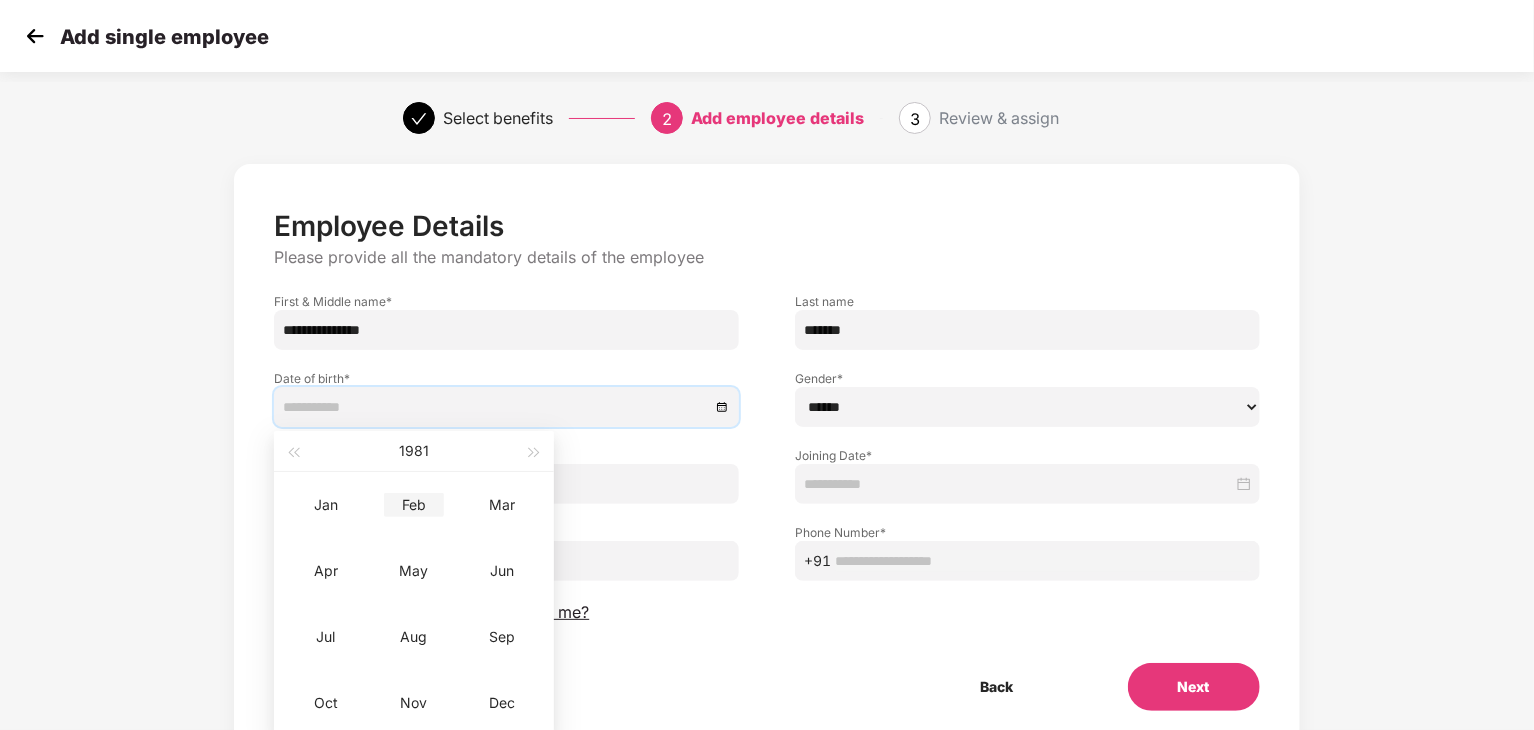 type on "**********" 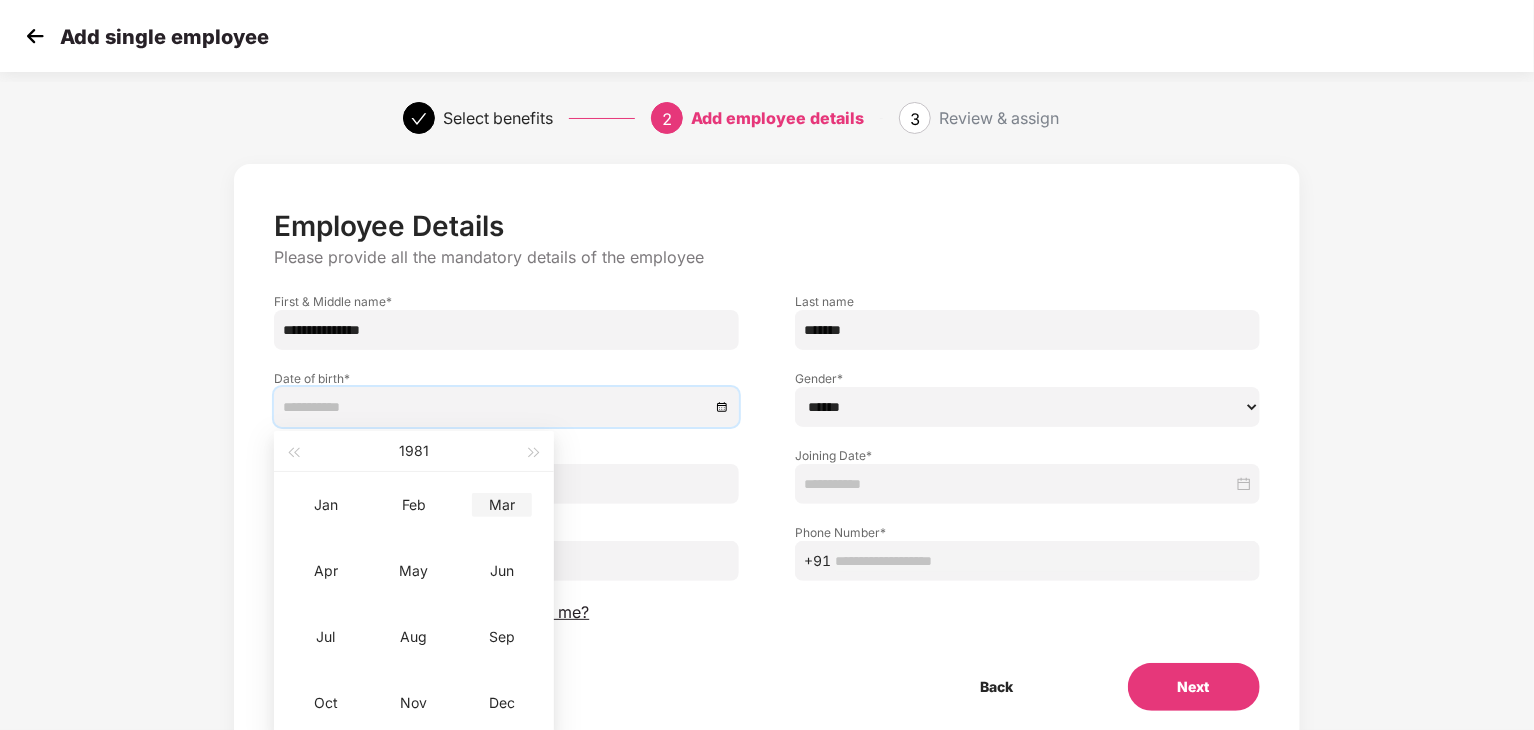 type on "**********" 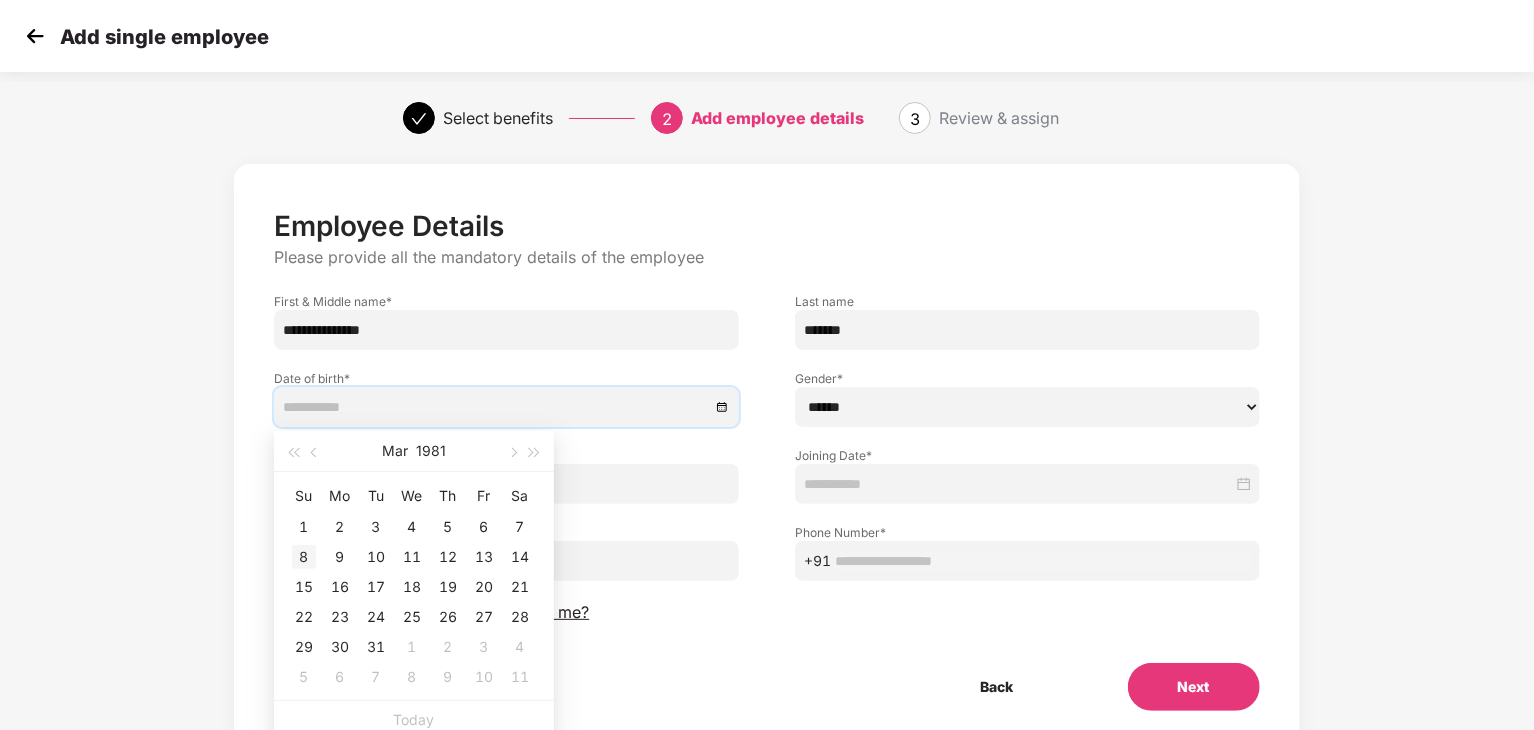 type on "**********" 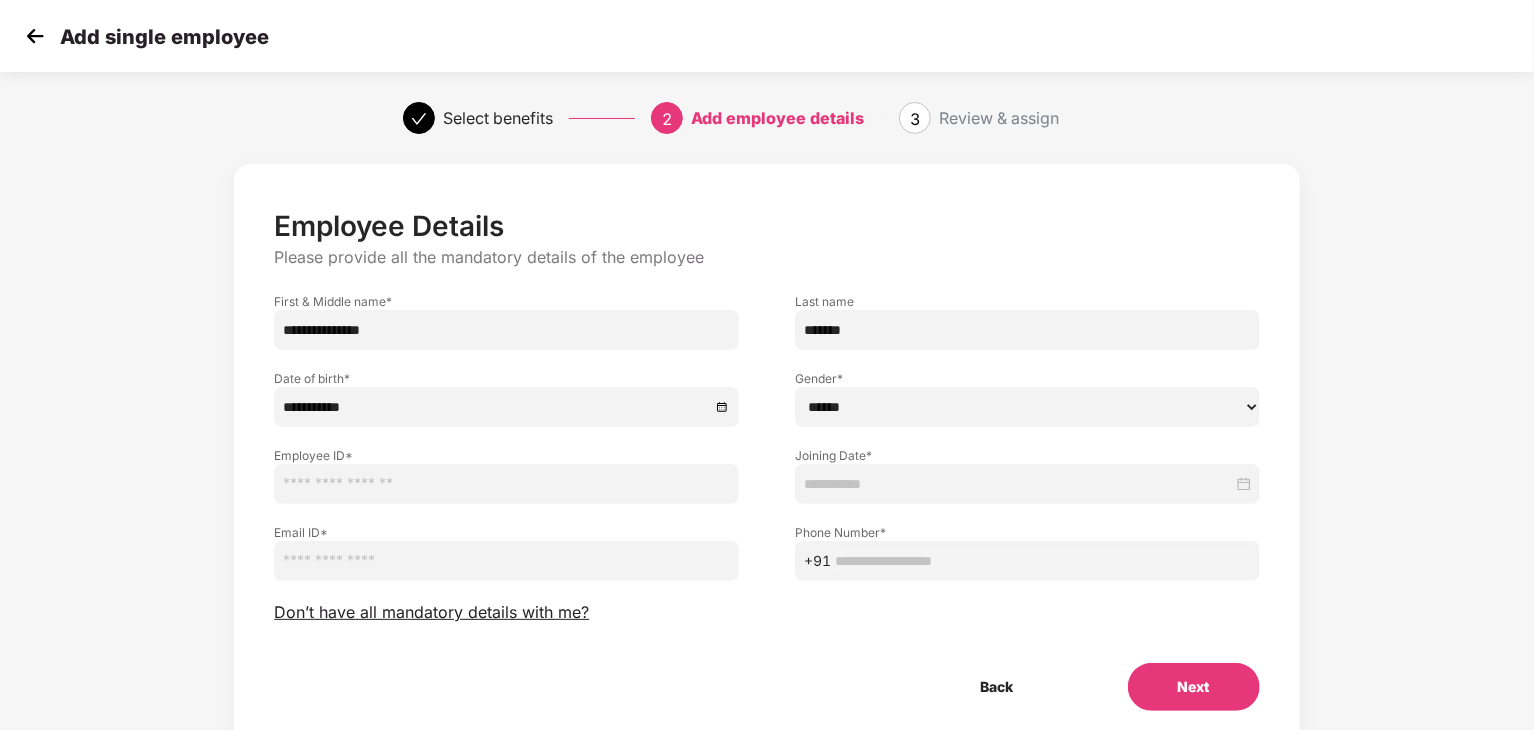 drag, startPoint x: 850, startPoint y: 409, endPoint x: 851, endPoint y: 422, distance: 13.038404 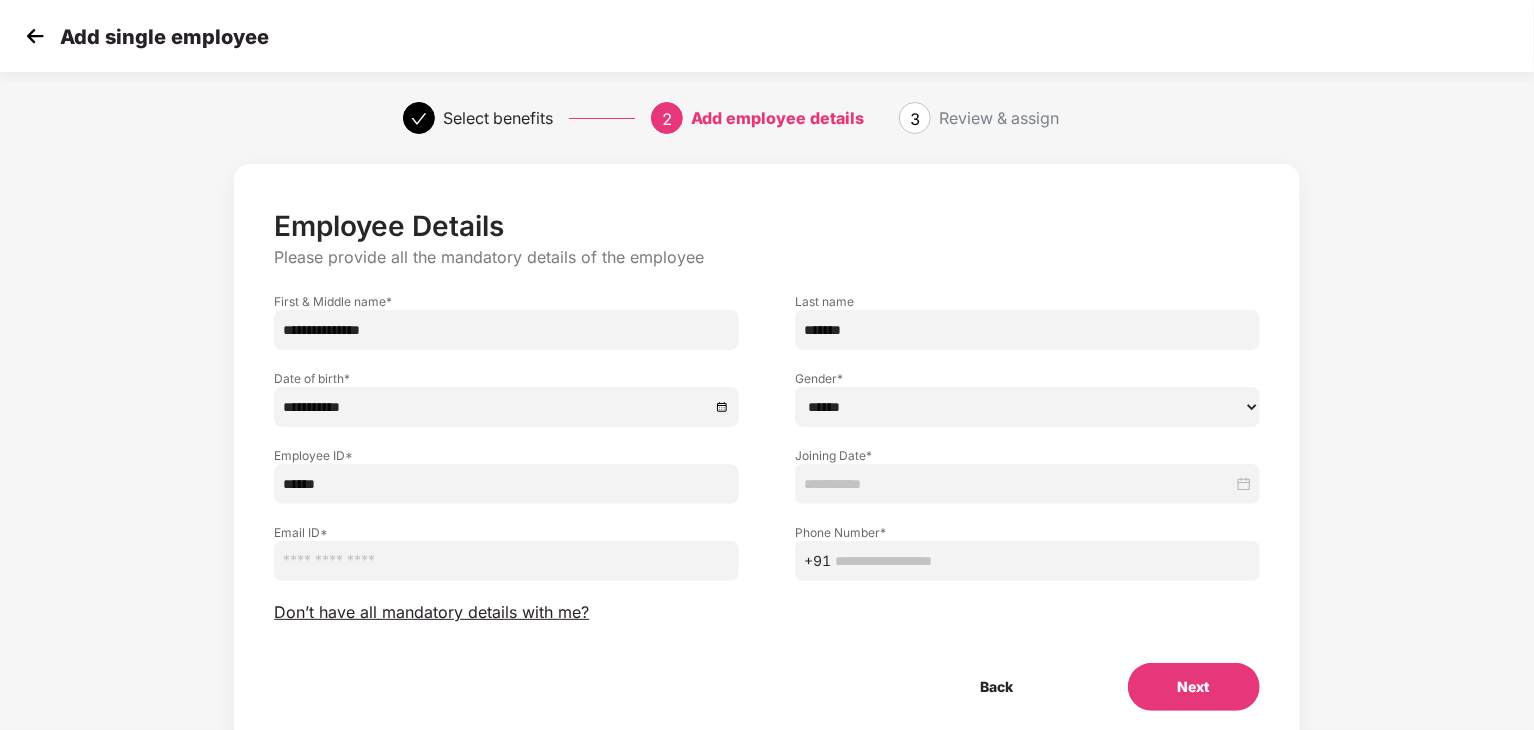 type on "******" 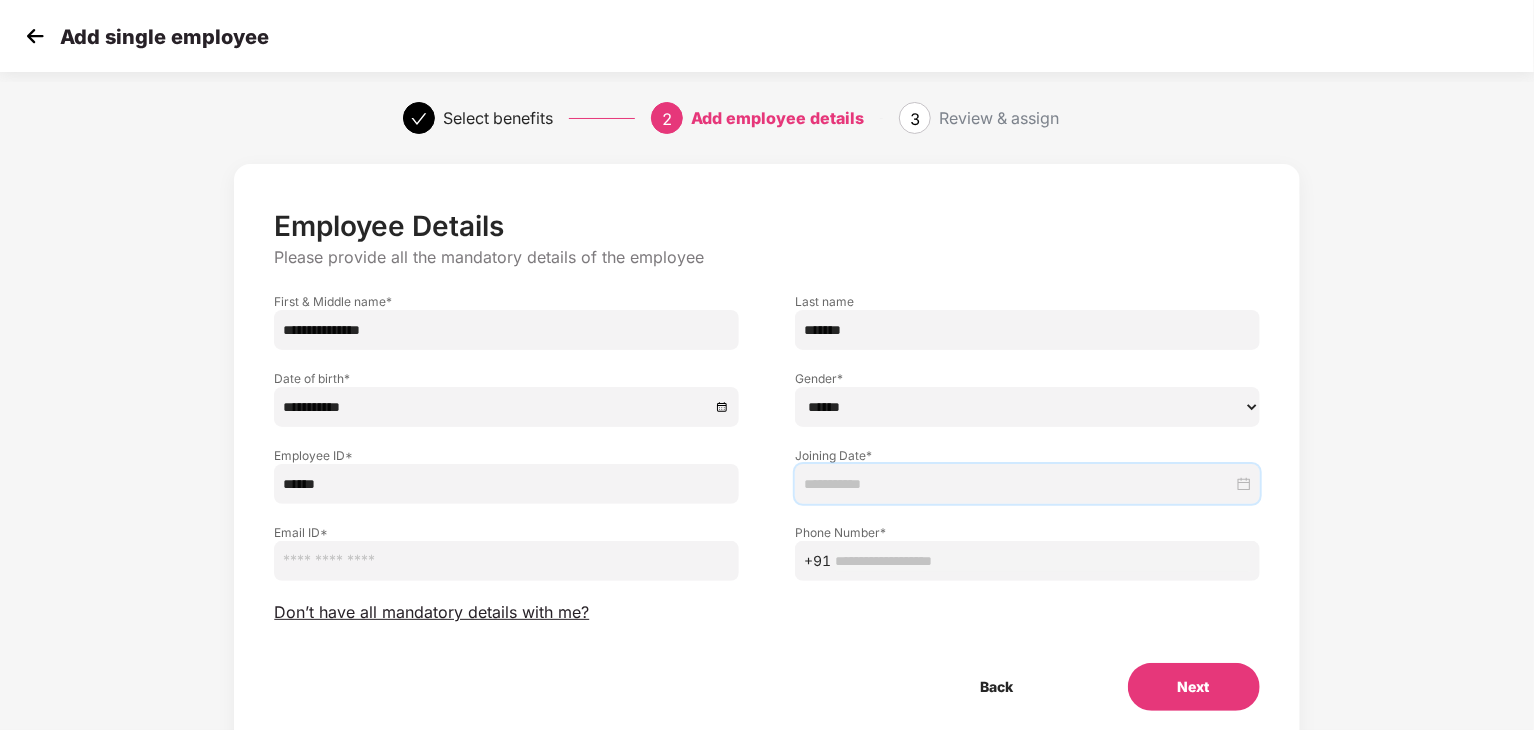 click at bounding box center [1018, 484] 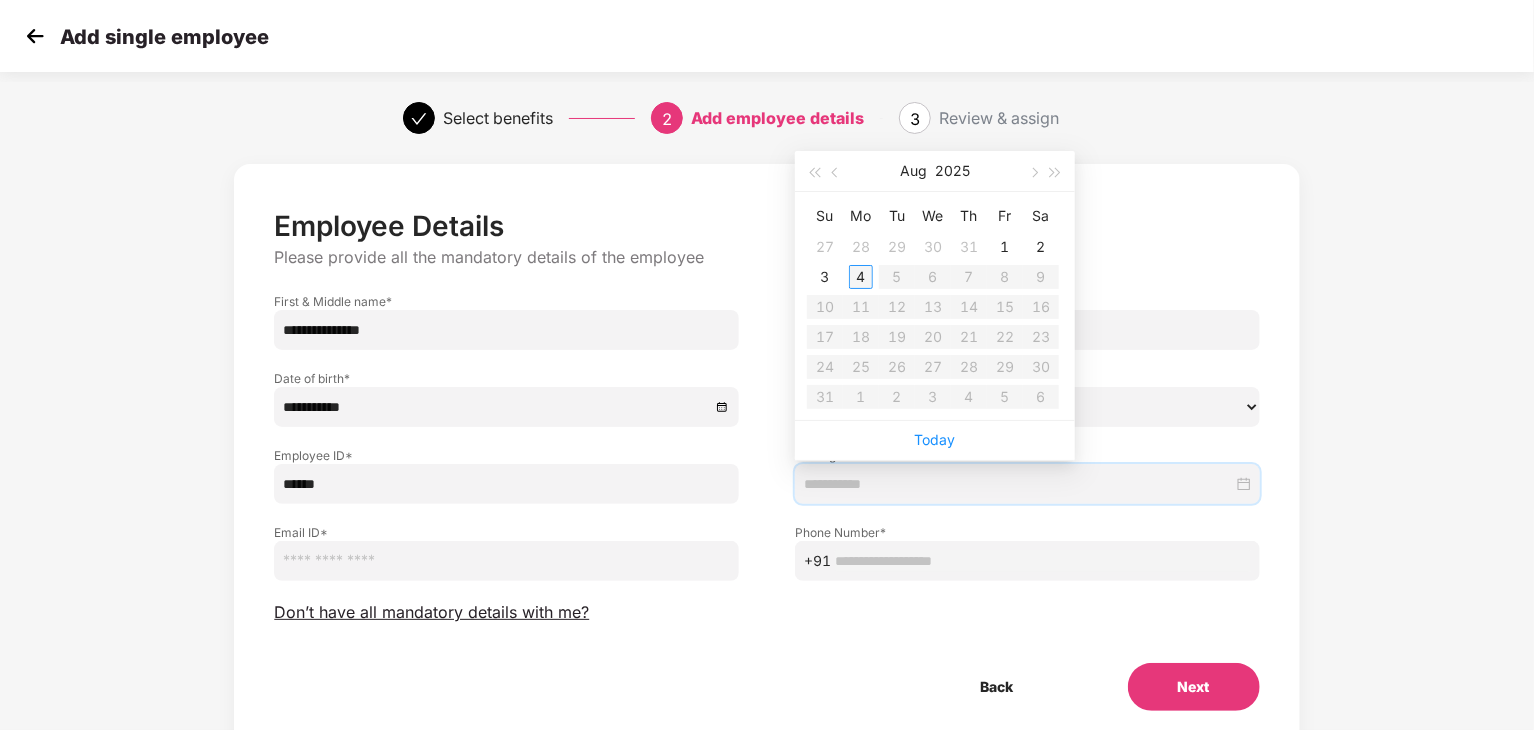 type on "**********" 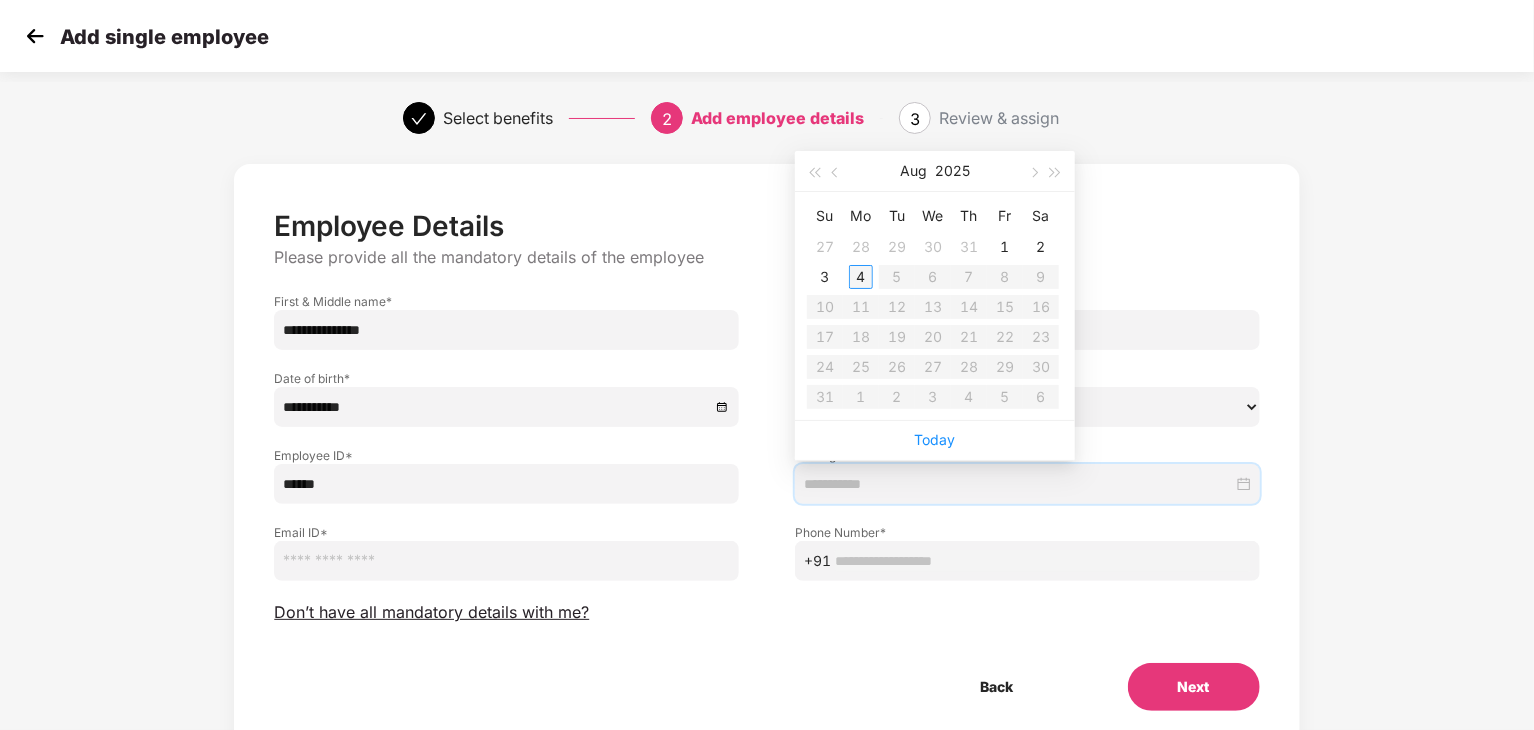 click on "4" at bounding box center [861, 277] 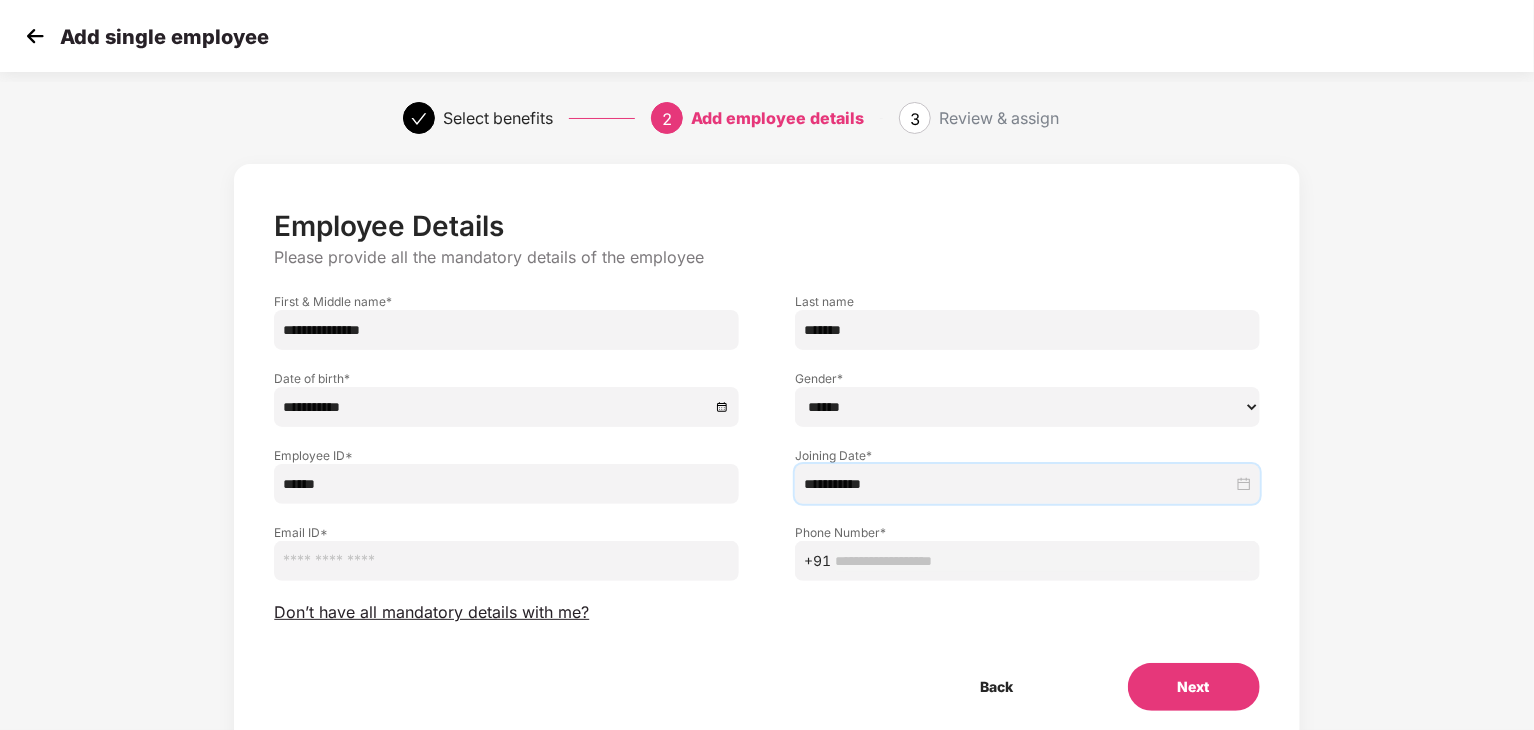 click at bounding box center (506, 561) 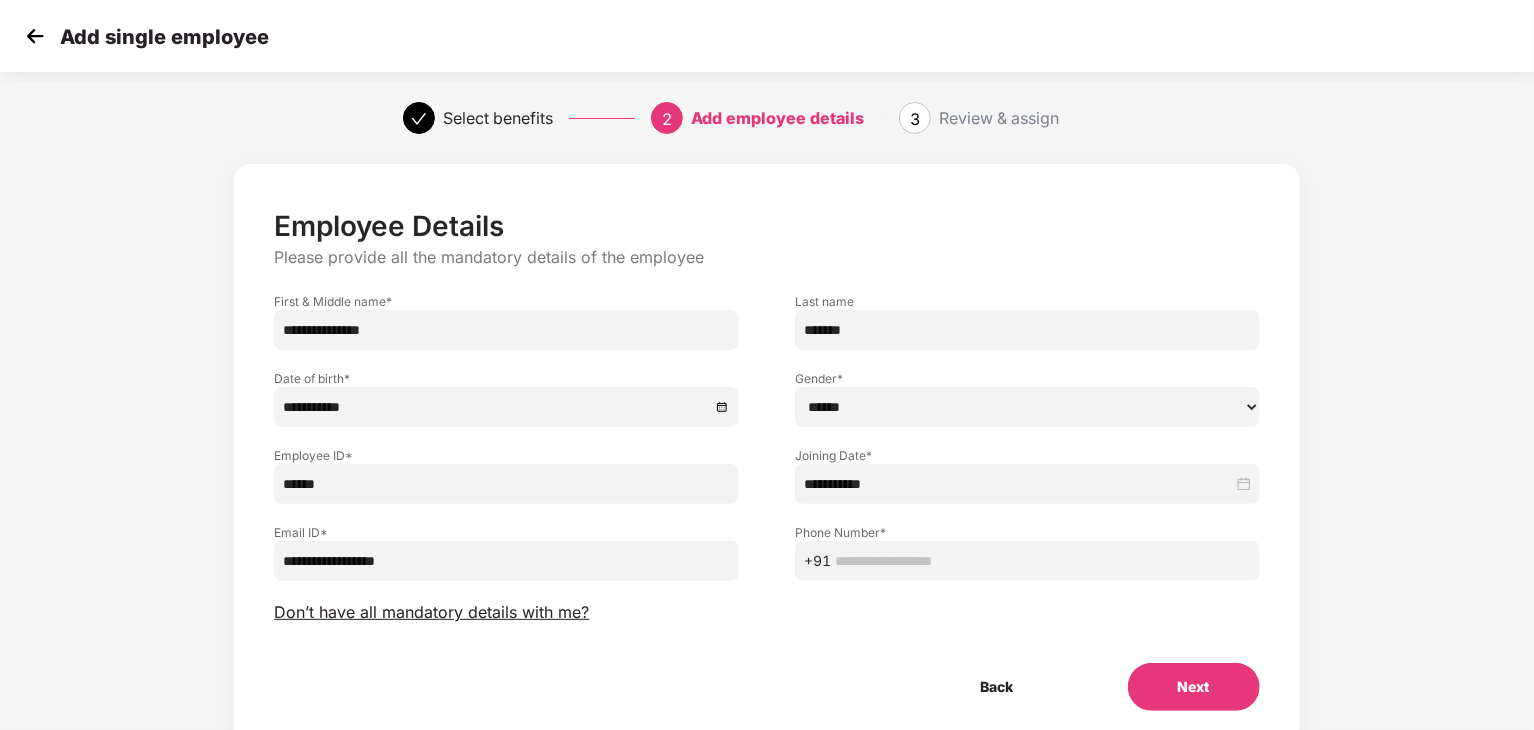 type on "**********" 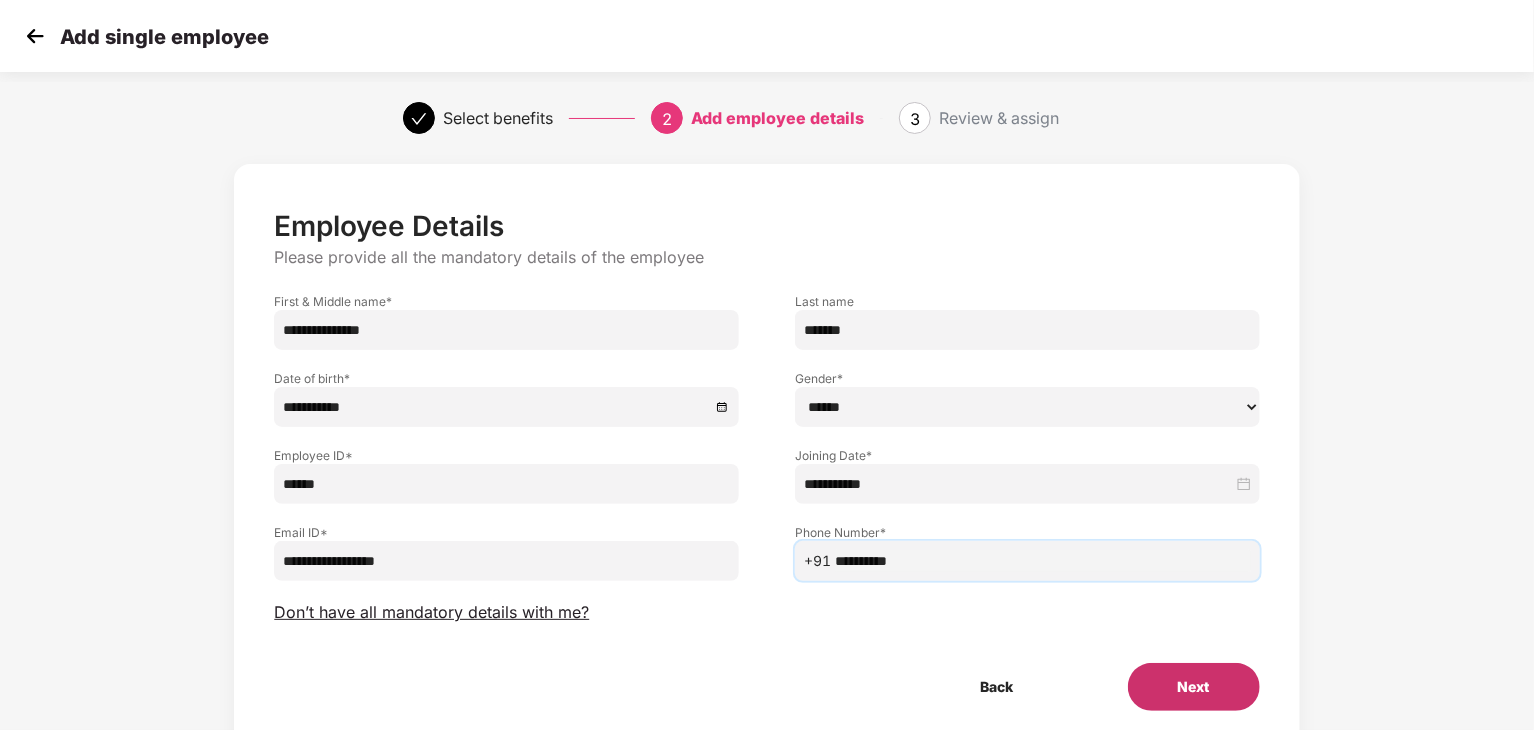 type on "**********" 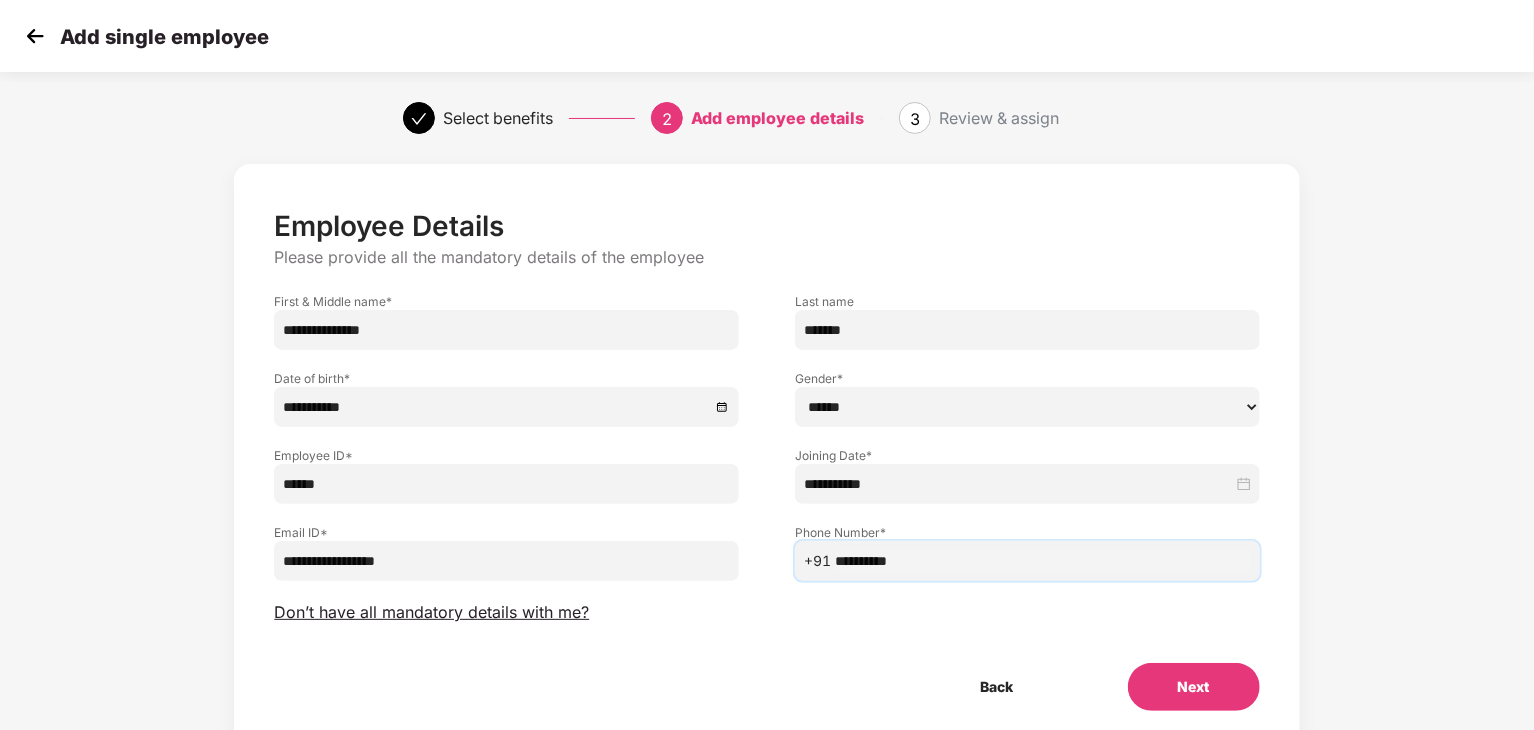 click on "Next" at bounding box center (1194, 687) 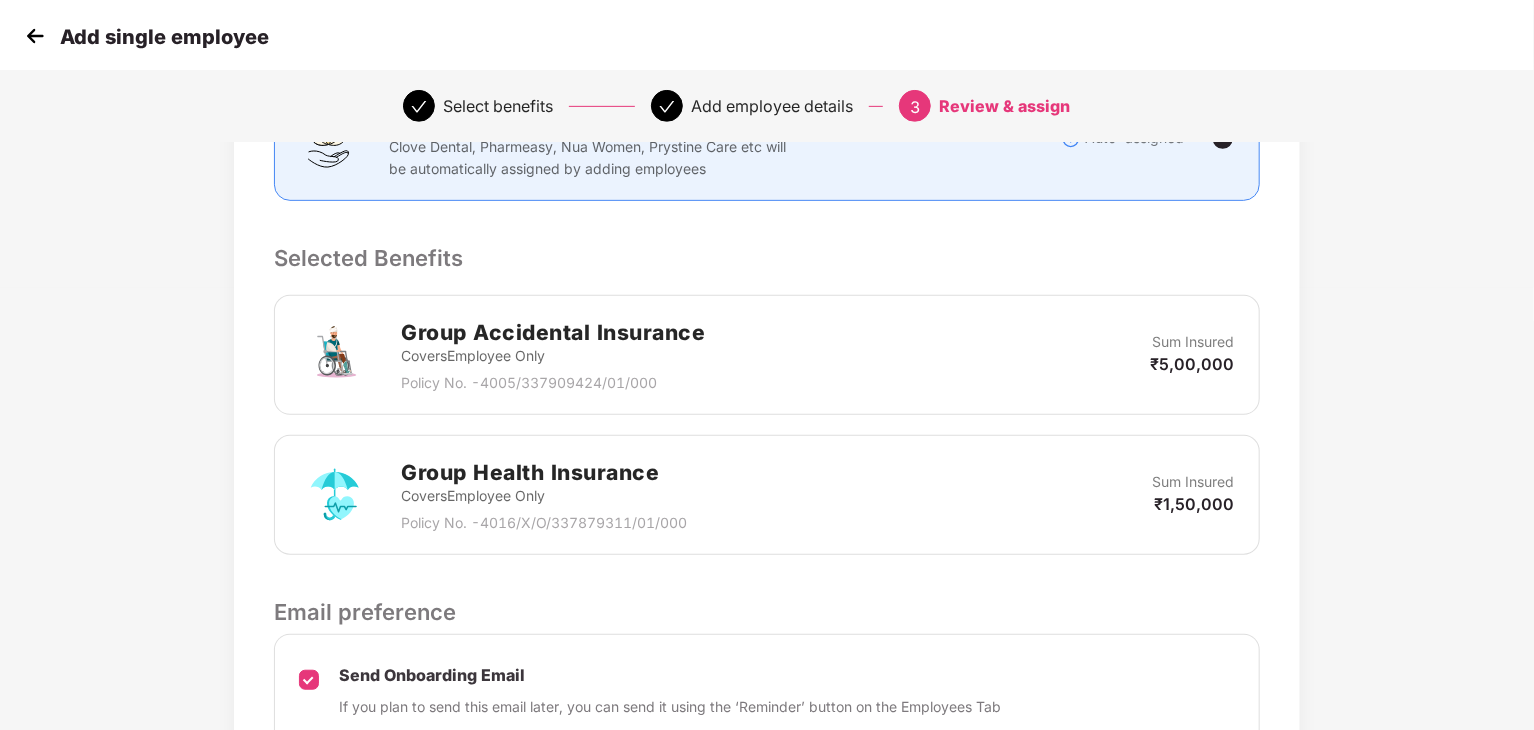 scroll, scrollTop: 632, scrollLeft: 0, axis: vertical 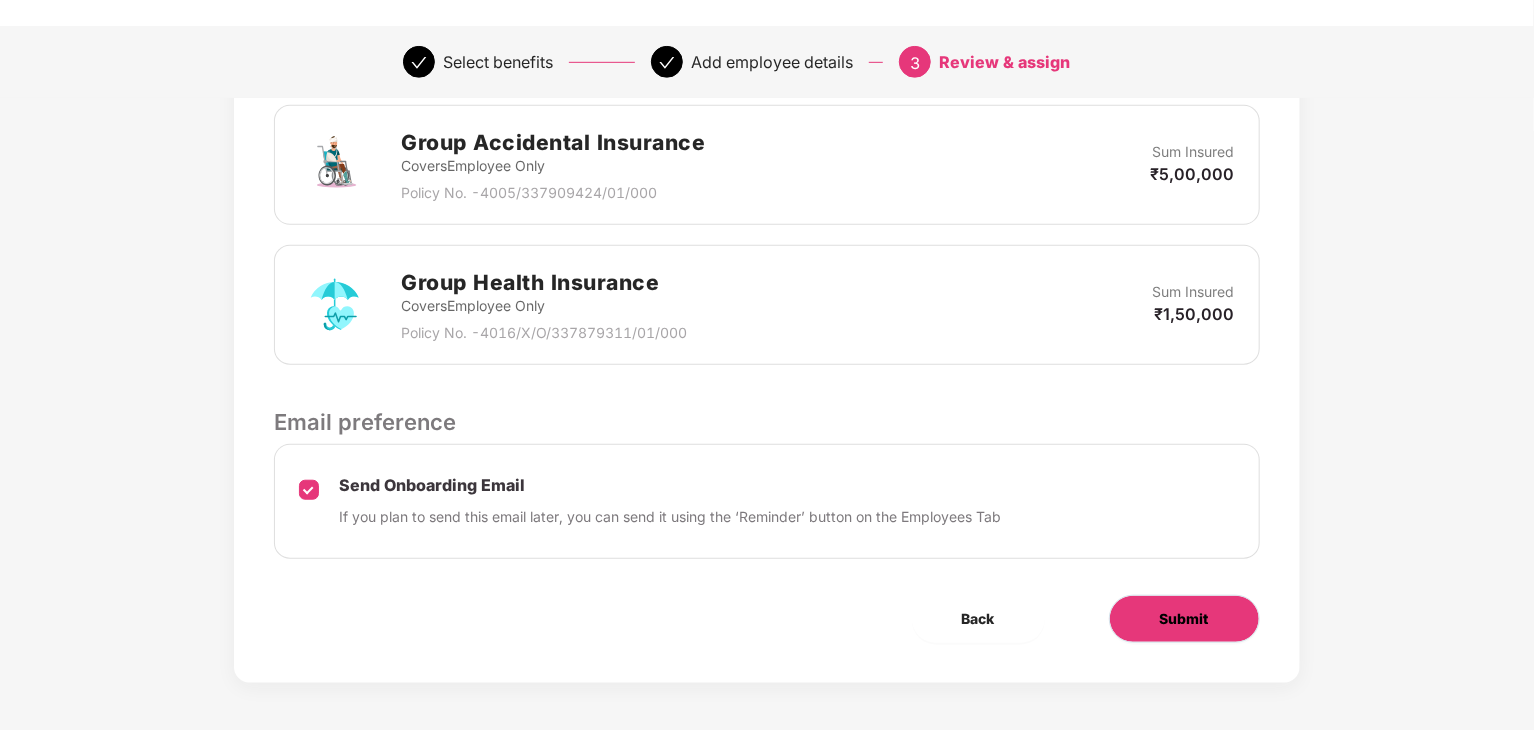 click on "Submit" at bounding box center [1184, 619] 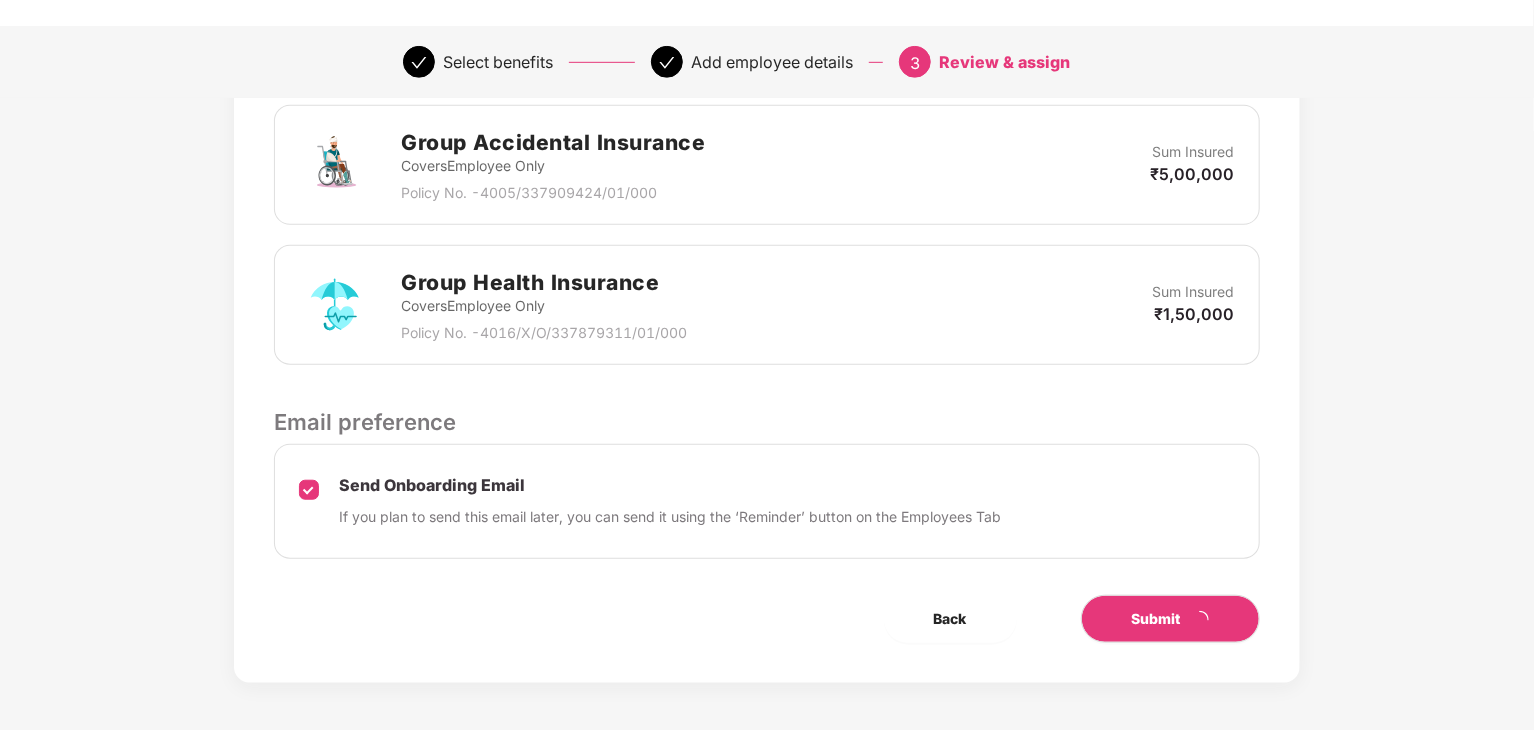 scroll, scrollTop: 0, scrollLeft: 0, axis: both 